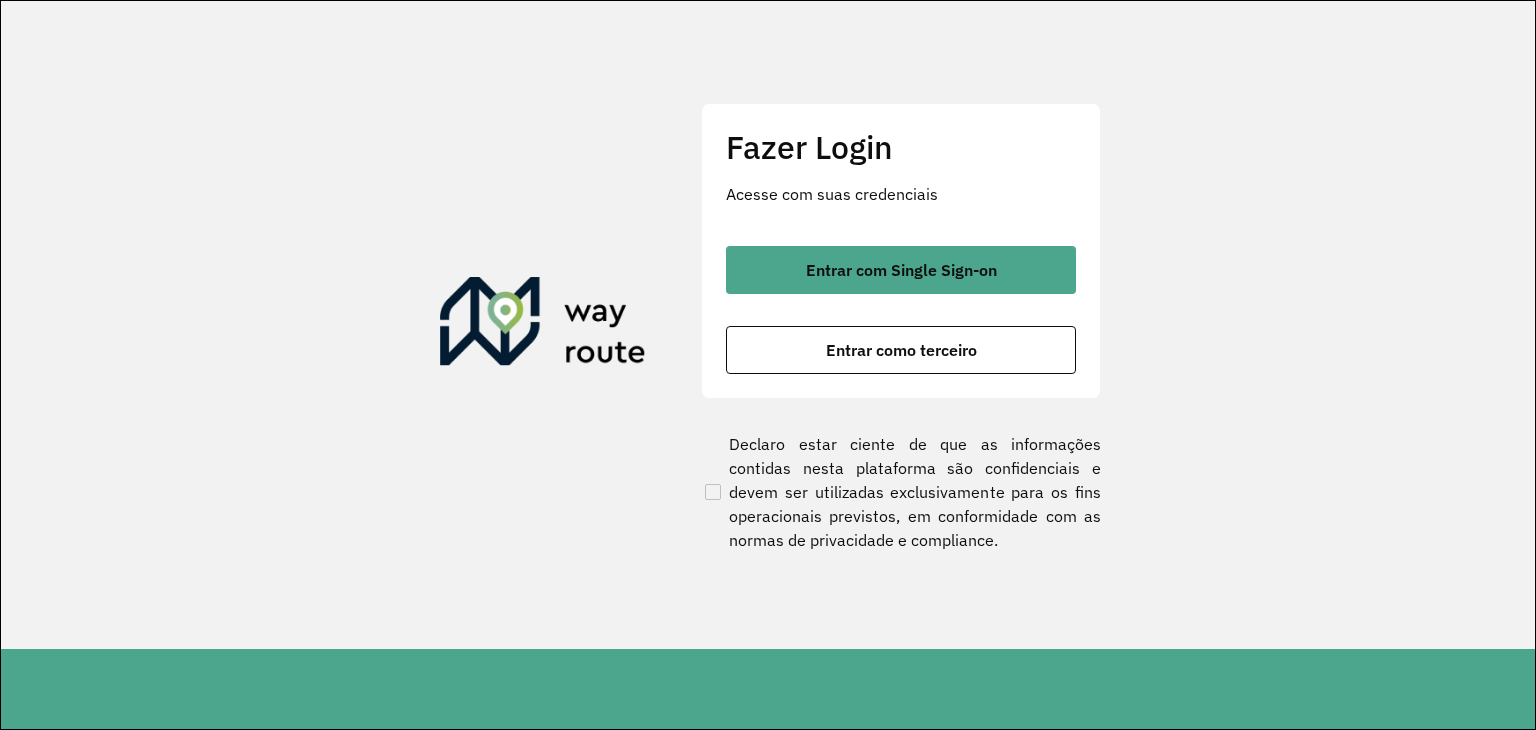 scroll, scrollTop: 0, scrollLeft: 0, axis: both 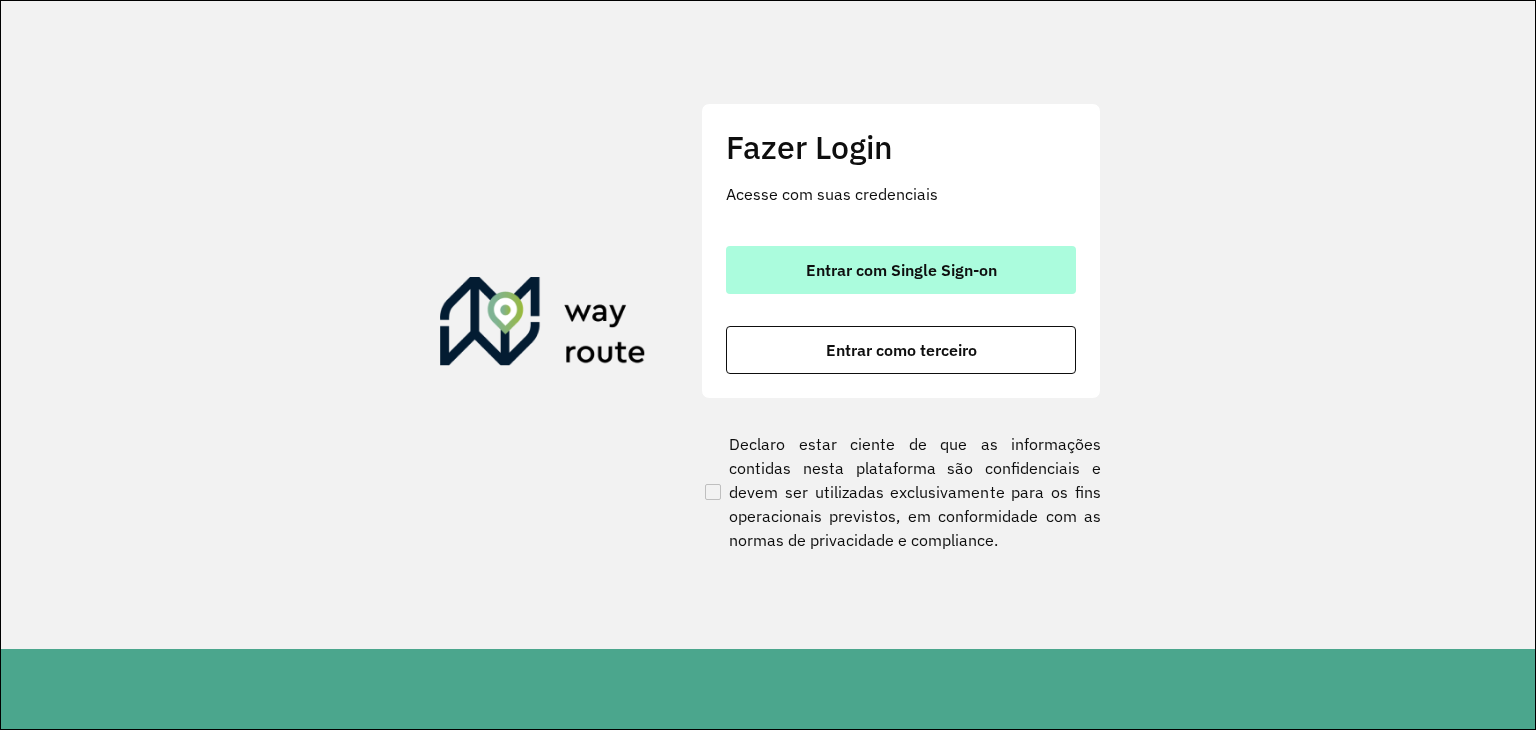 click on "Entrar com Single Sign-on" at bounding box center (901, 270) 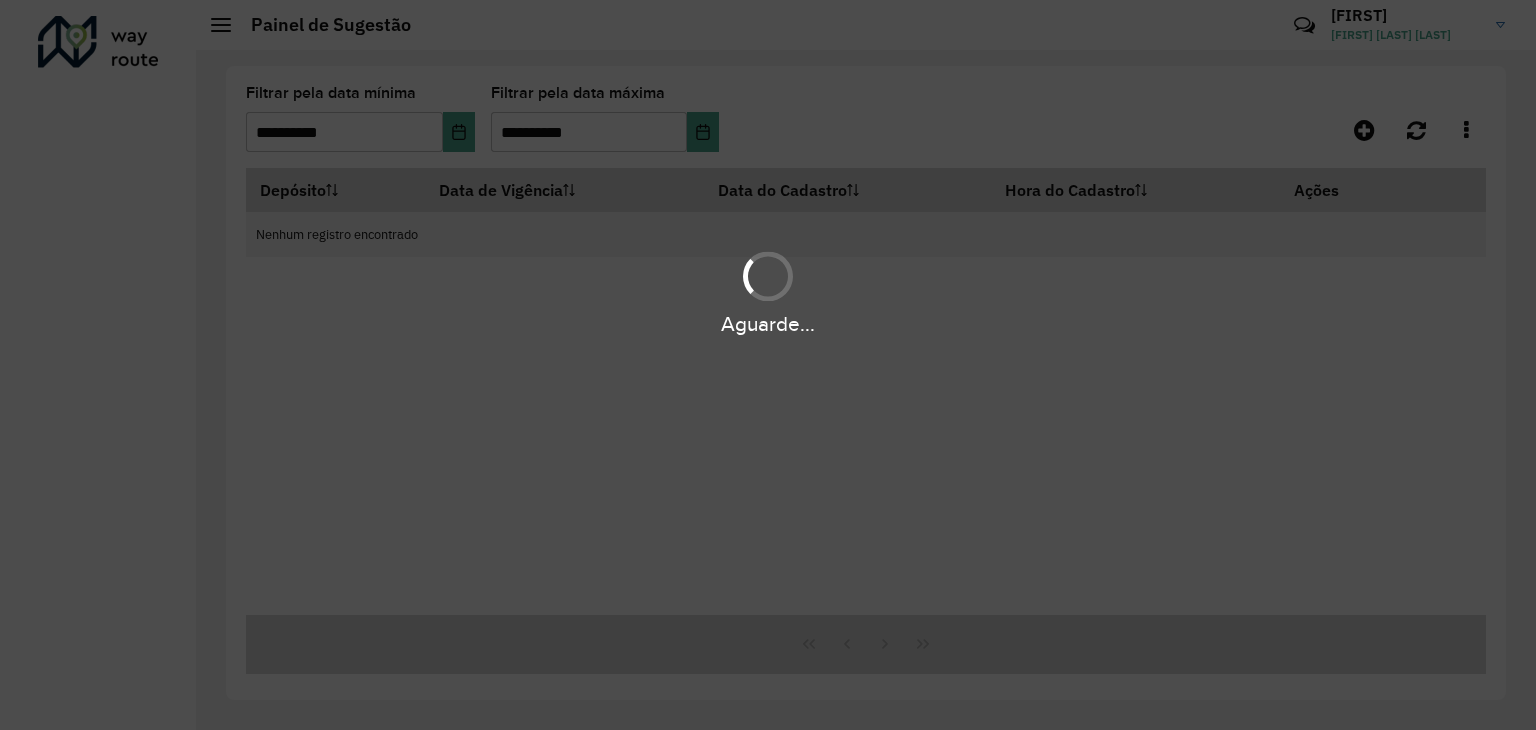 scroll, scrollTop: 0, scrollLeft: 0, axis: both 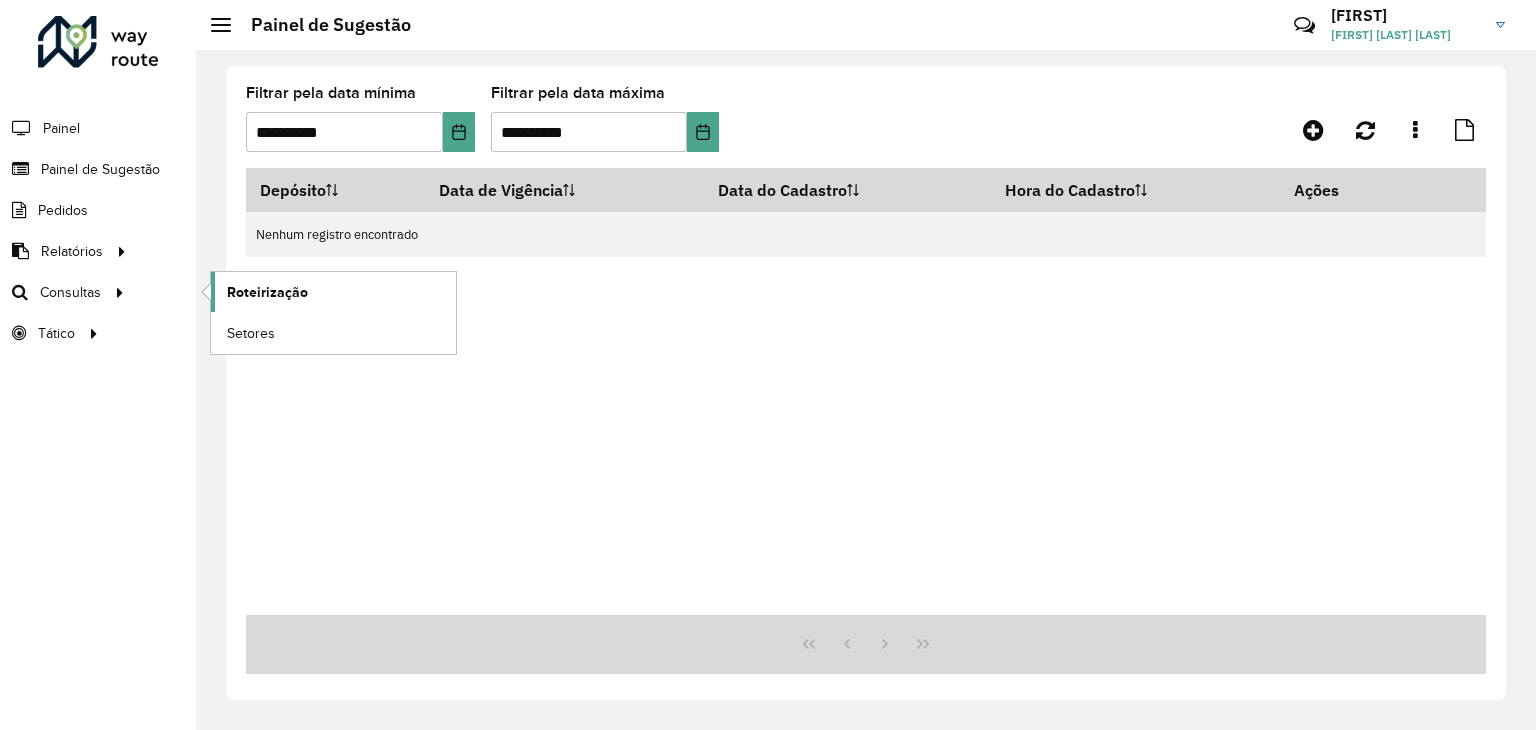 click on "Roteirização" 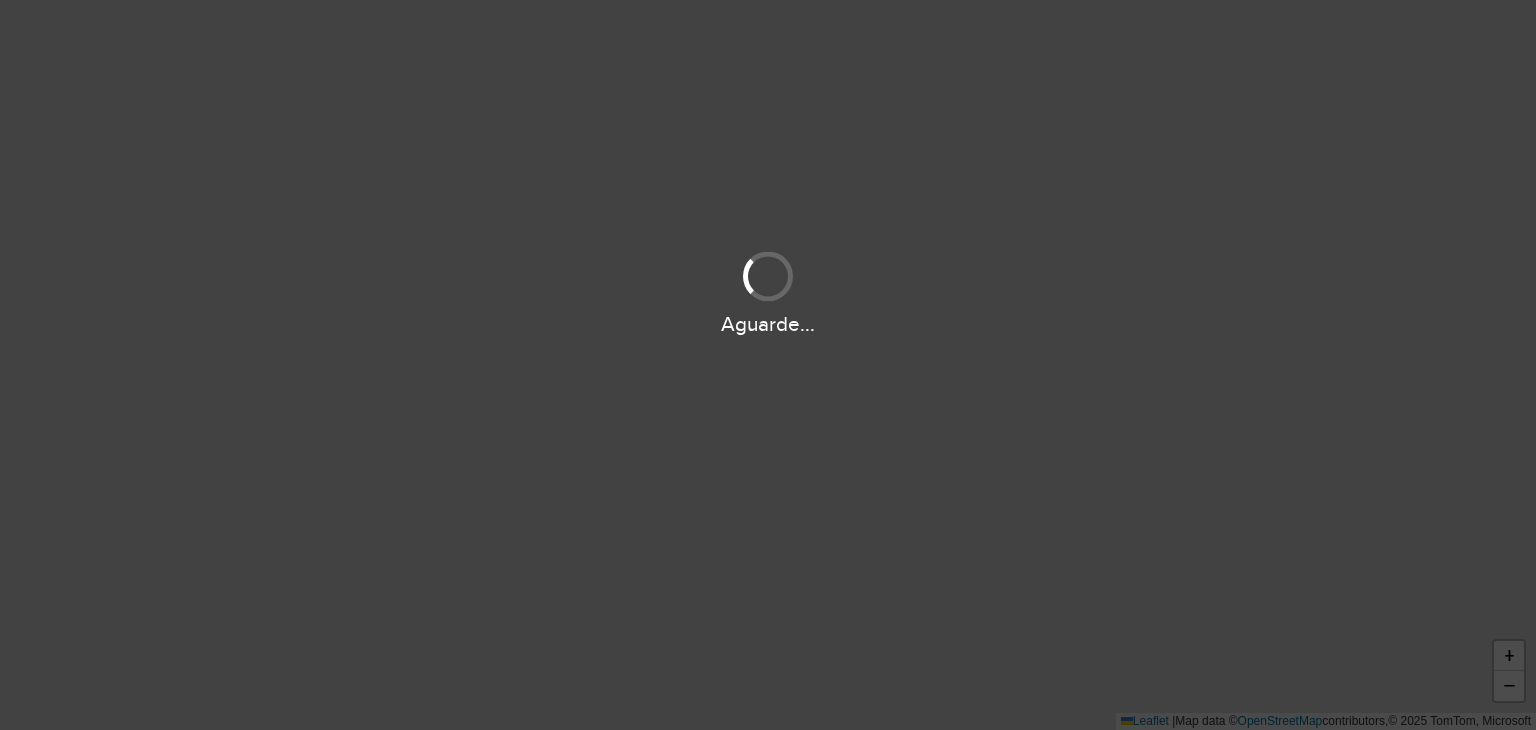 scroll, scrollTop: 0, scrollLeft: 0, axis: both 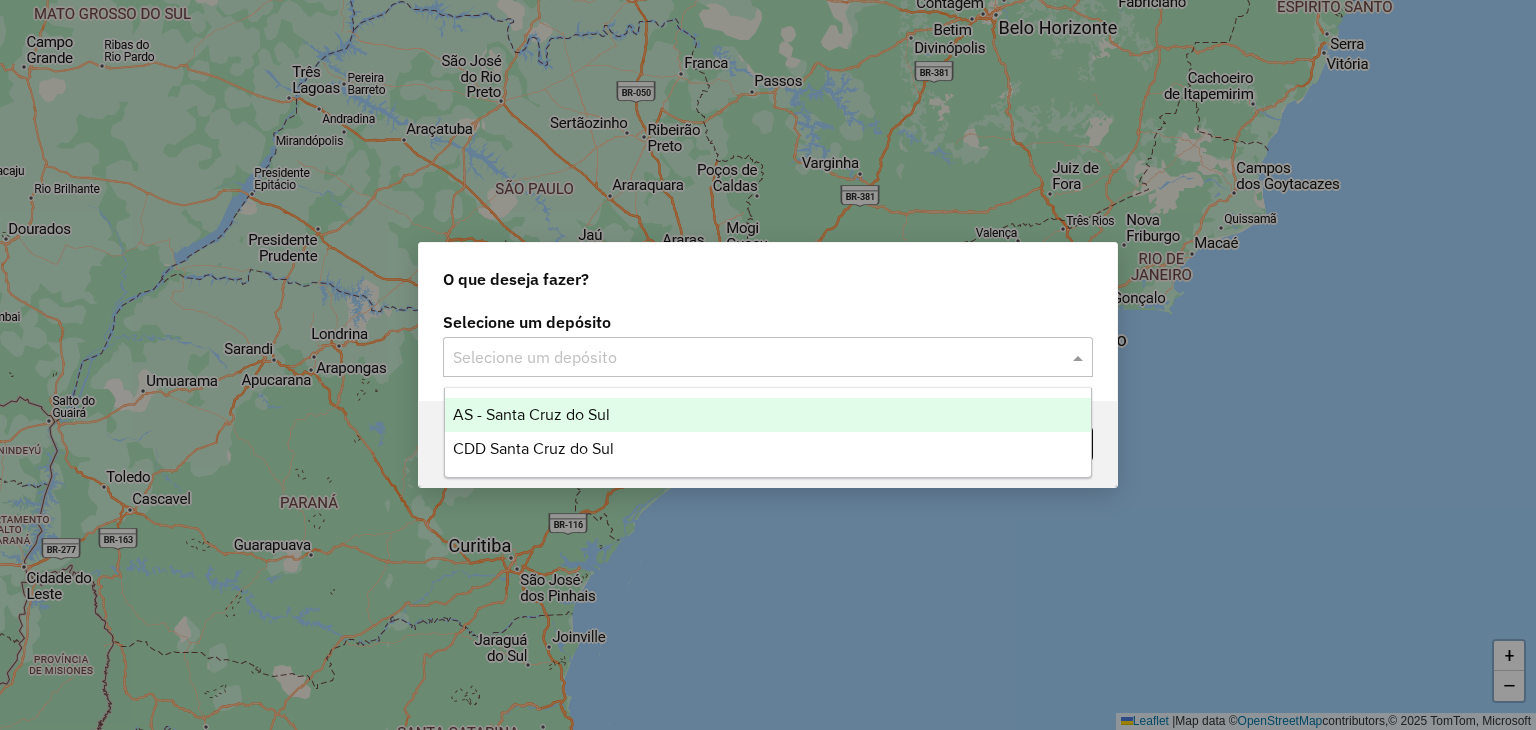 click 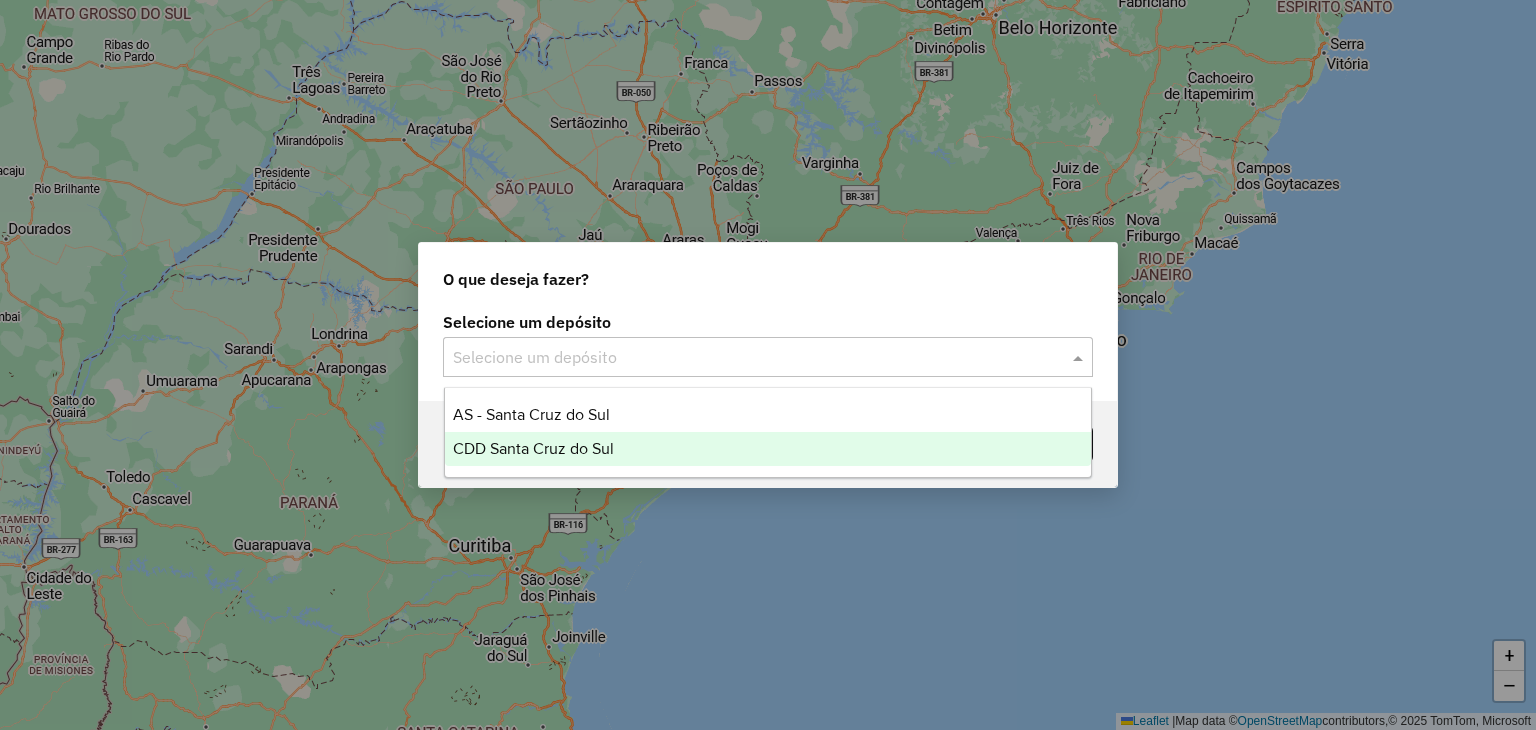 click on "CDD Santa Cruz do Sul" at bounding box center (533, 448) 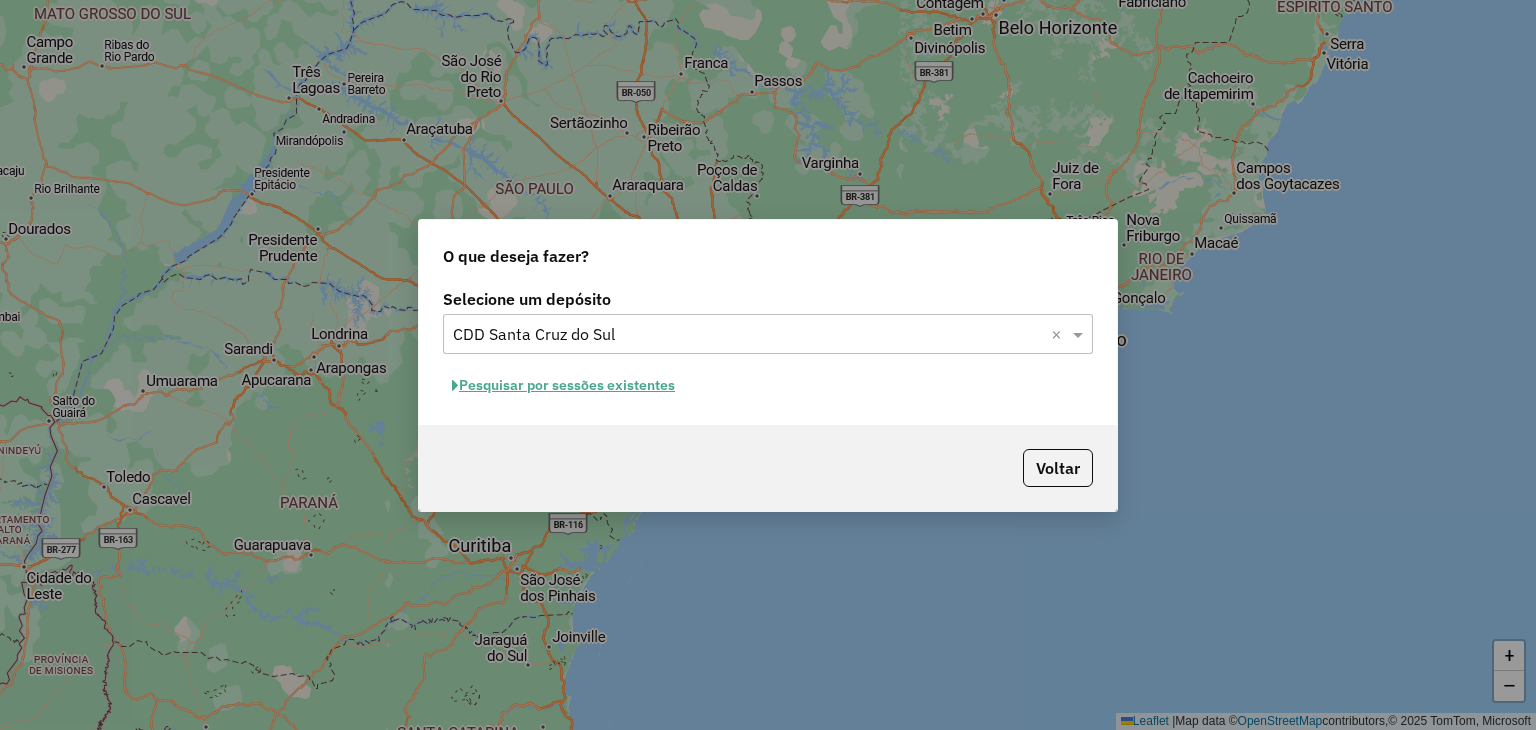 click on "Pesquisar por sessões existentes" 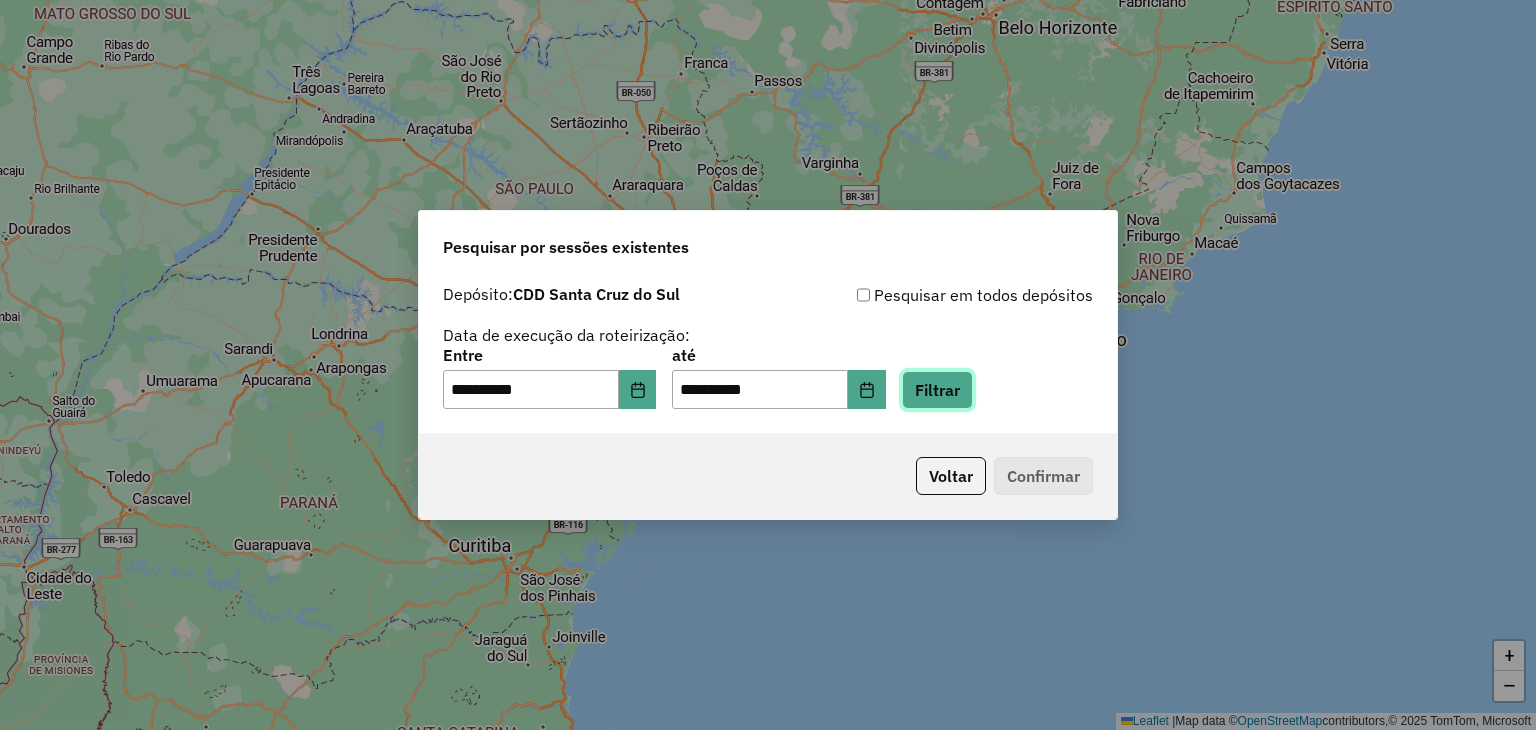 click on "Filtrar" 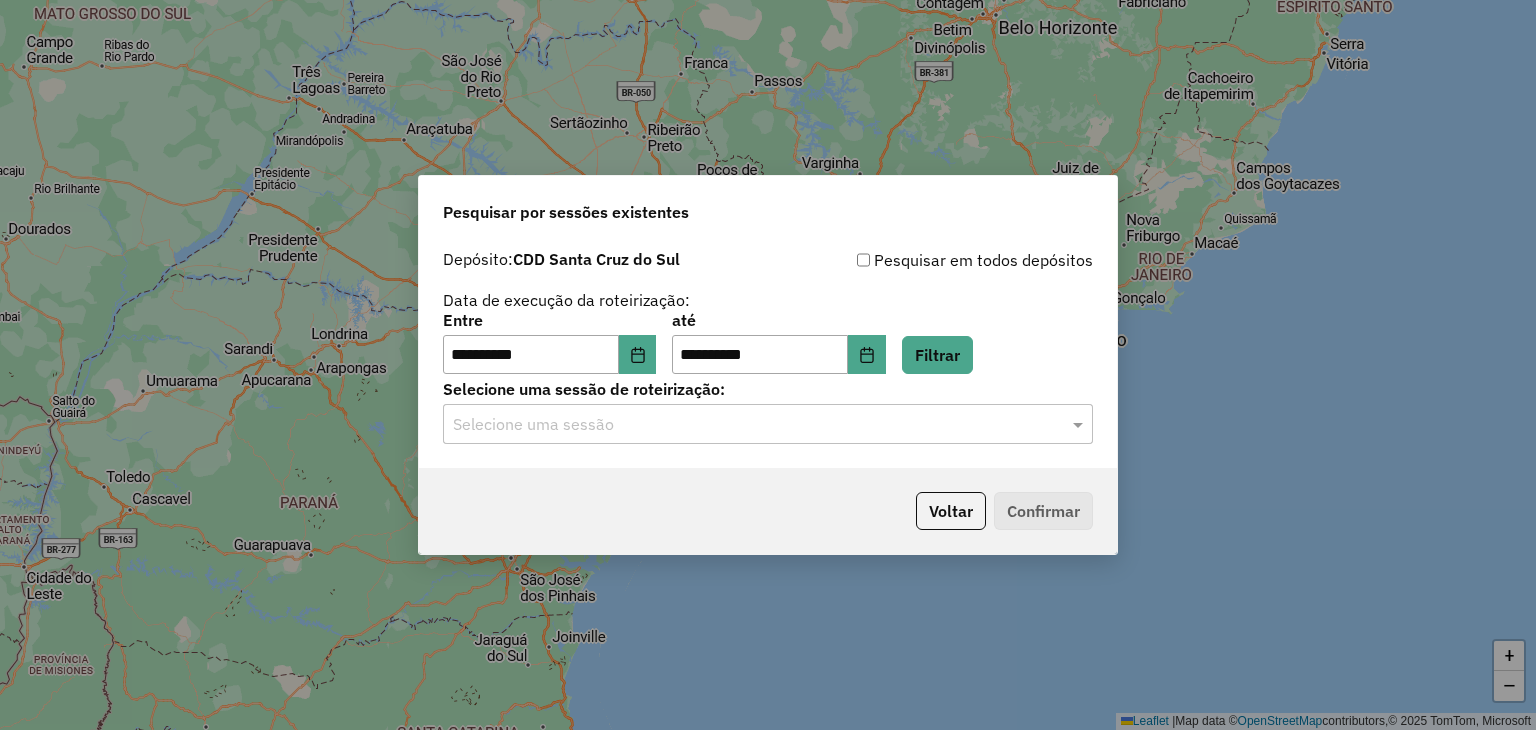 click 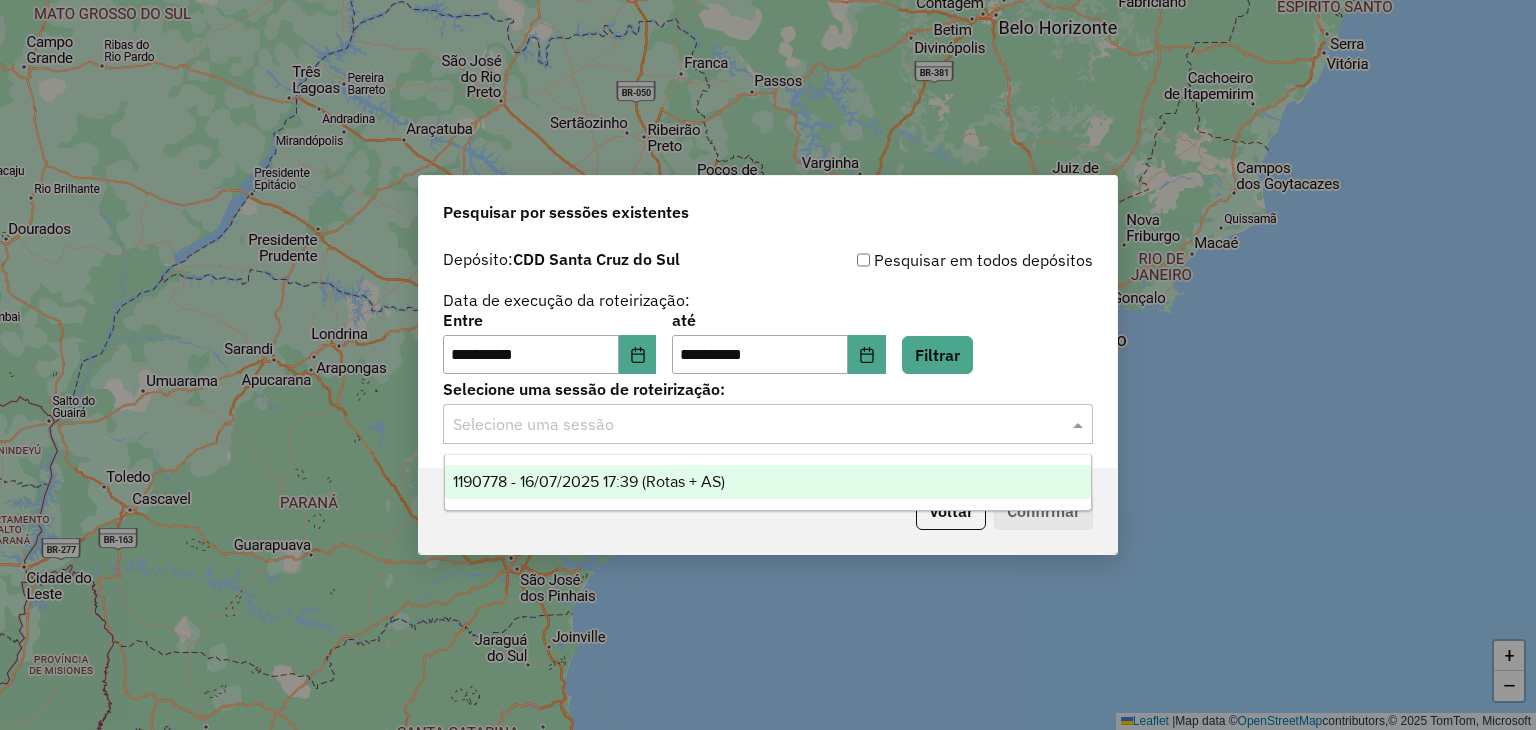 click on "1190778 - 16/07/2025 17:39 (Rotas + AS)" at bounding box center [589, 481] 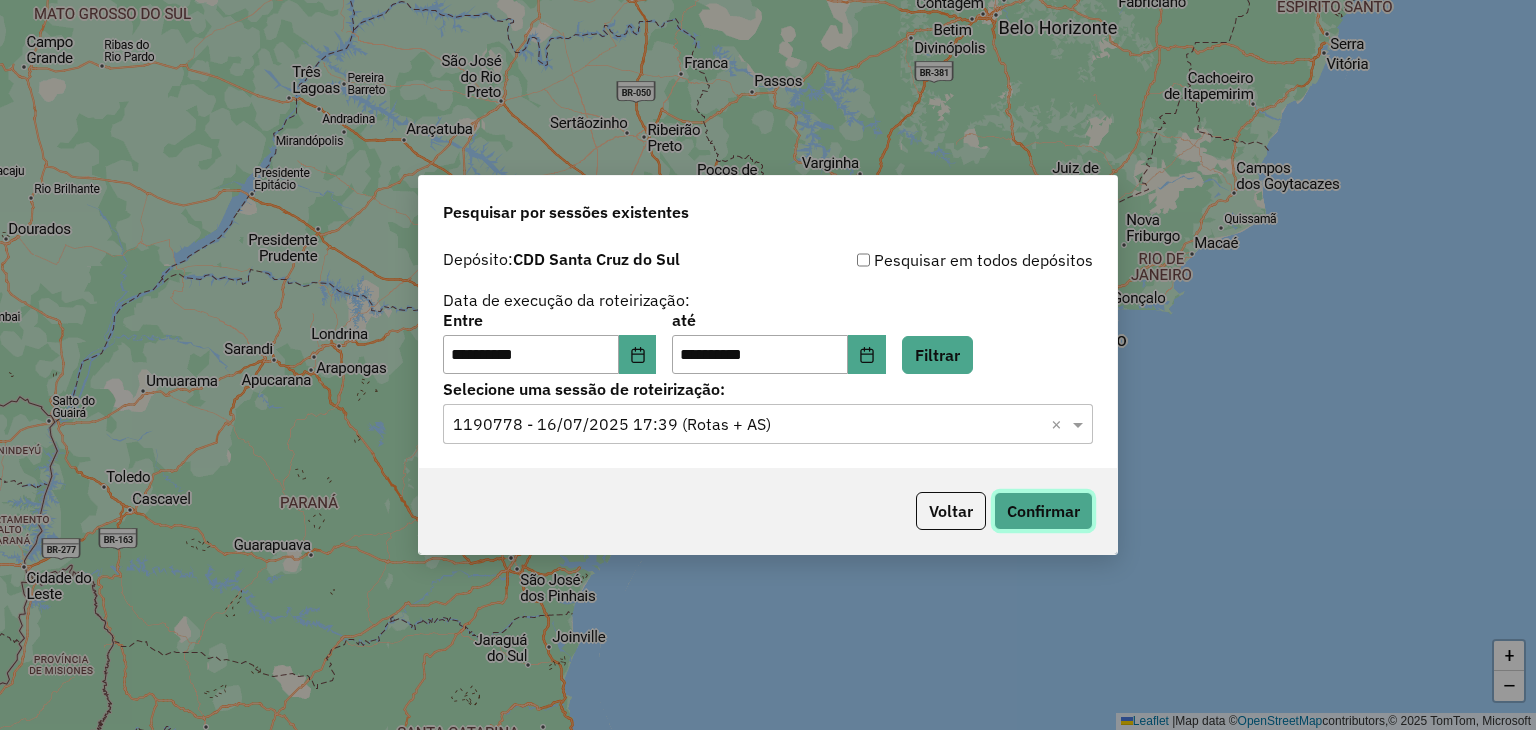 click on "Confirmar" 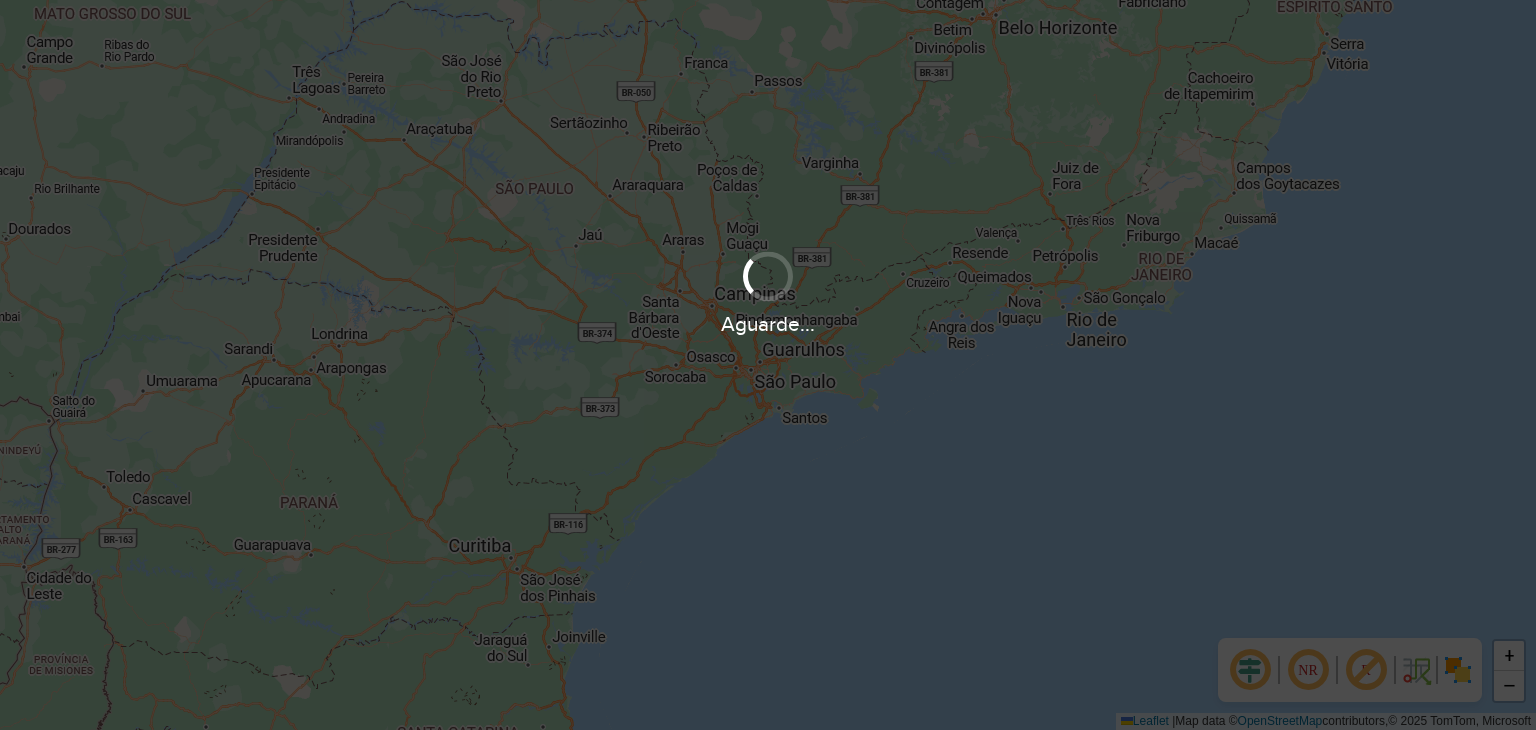 scroll, scrollTop: 0, scrollLeft: 0, axis: both 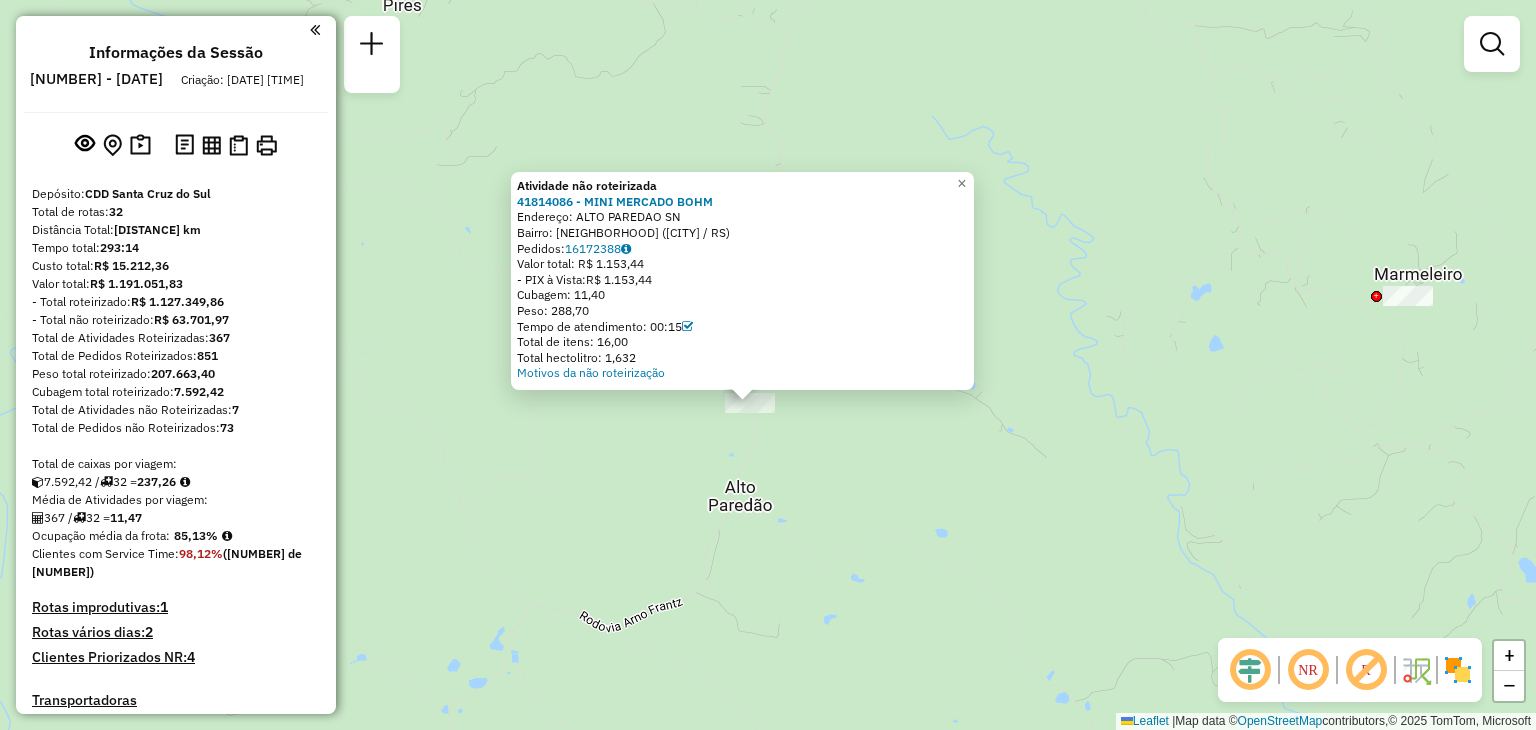 click on "Atividade não roteirizada [NUMBER] - [NAME]  Endereço:  [STREET] [NUMBER]   Bairro: [NEIGHBORHOOD] ([CITY] / RS)   Pedidos:  [NUMBER]   Valor total: R$ [PRICE]   - PIX à Vista:  R$ [PRICE]   Cubagem: [VOLUME]   Peso: [WEIGHT]   Tempo de atendimento: [TIME]   Total de itens: [NUMBER]   Total hectolitro: [VOLUME]  Motivos da não roteirização × Janela de atendimento Grade de atendimento Capacidade Transportadoras Veículos Cliente Pedidos  Rotas Selecione os dias de semana para filtrar as janelas de atendimento  Seg   Ter   Qua   Qui   Sex   Sáb   Dom  Informe o período da janela de atendimento: De: Até:  Filtrar exatamente a janela do cliente  Considerar janela de atendimento padrão  Selecione os dias de semana para filtrar as grades de atendimento  Seg   Ter   Qua   Qui   Sex   Sáb   Dom   Considerar clientes sem dia de atendimento cadastrado  Clientes fora do dia de atendimento selecionado Filtrar as atividades entre os valores definidos abaixo:  Peso mínimo:   Peso máximo:   De:   De:" 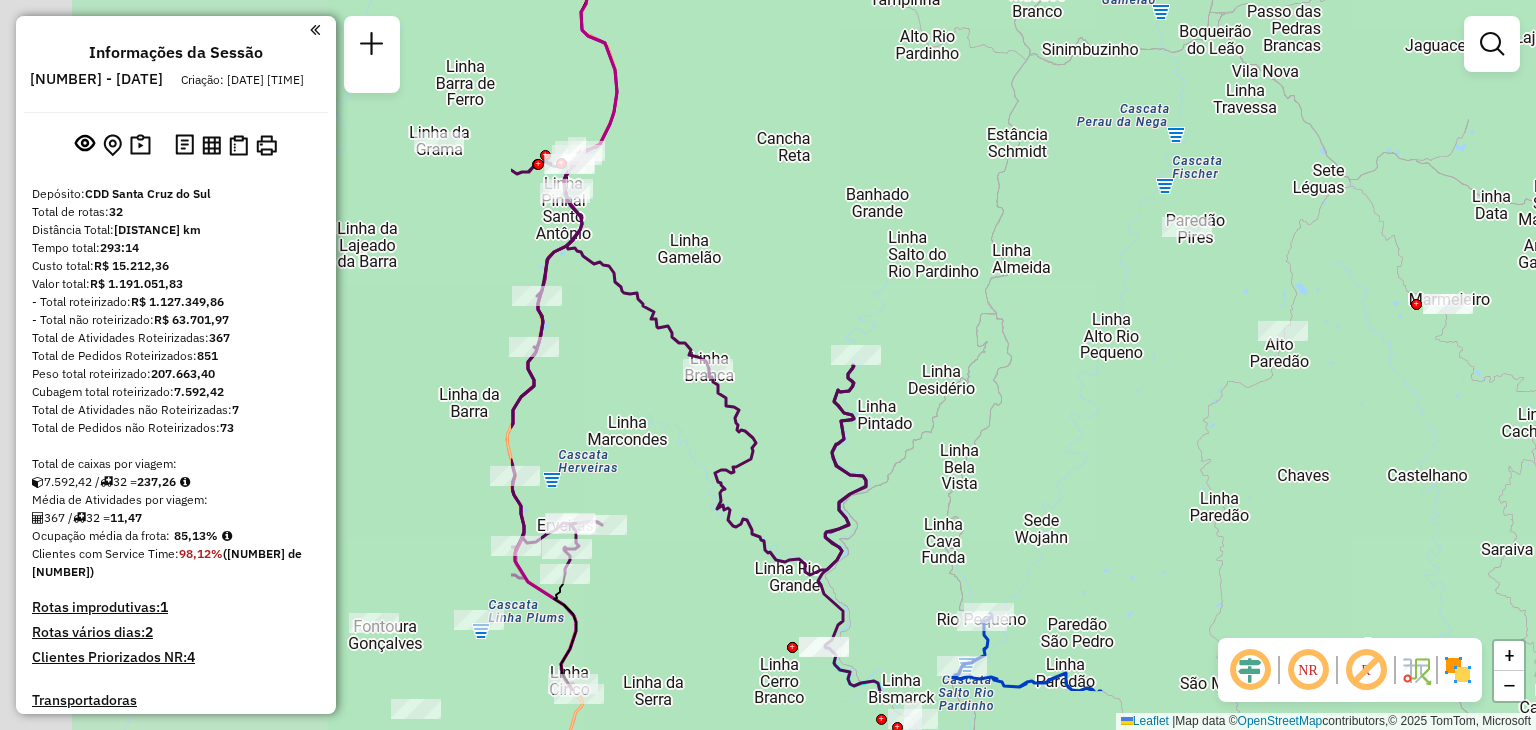 drag, startPoint x: 542, startPoint y: 398, endPoint x: 1187, endPoint y: 296, distance: 653.0153 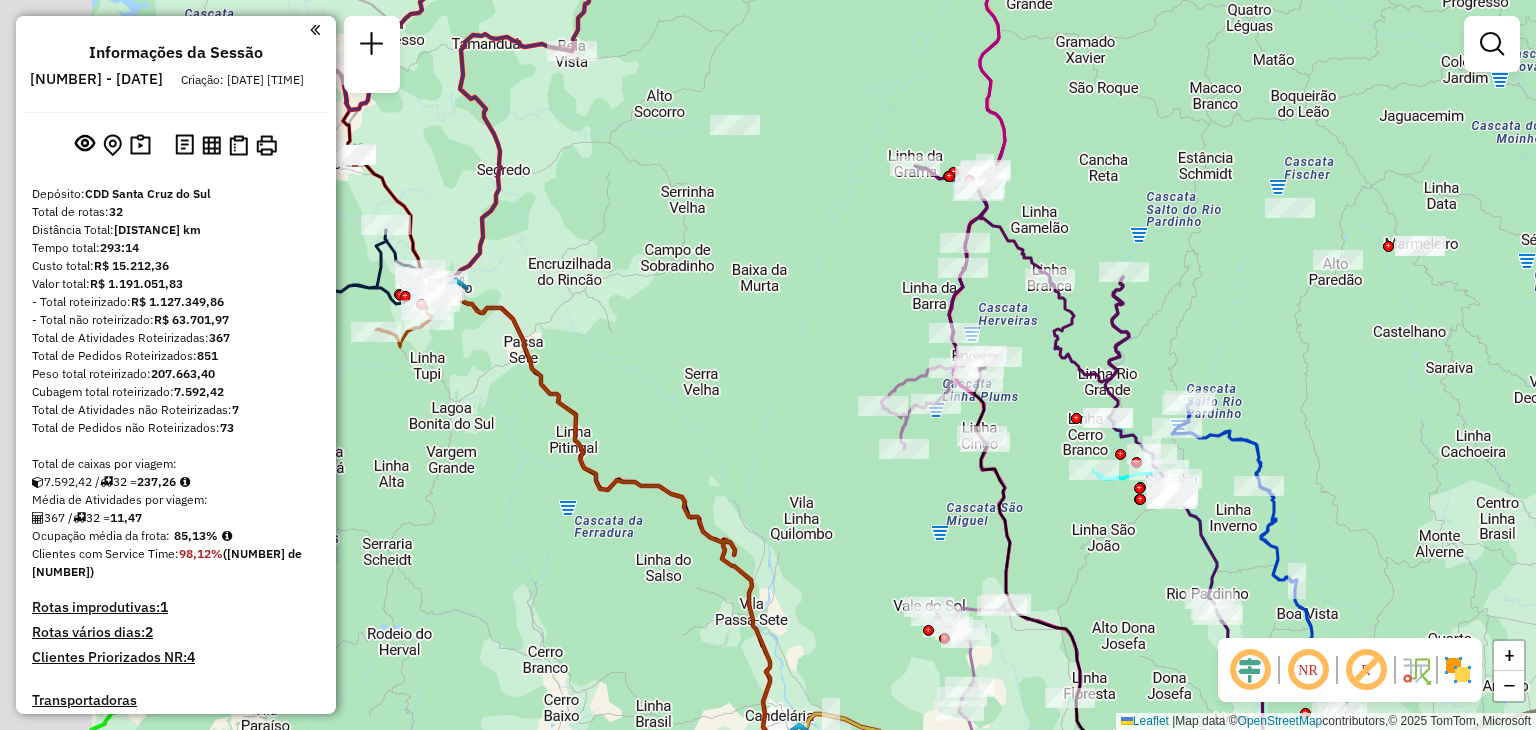 click on "Janela de atendimento Grade de atendimento Capacidade Transportadoras Veículos Cliente Pedidos  Rotas Selecione os dias de semana para filtrar as janelas de atendimento  Seg   Ter   Qua   Qui   Sex   Sáb   Dom  Informe o período da janela de atendimento: De: Até:  Filtrar exatamente a janela do cliente  Considerar janela de atendimento padrão  Selecione os dias de semana para filtrar as grades de atendimento  Seg   Ter   Qua   Qui   Sex   Sáb   Dom   Considerar clientes sem dia de atendimento cadastrado  Clientes fora do dia de atendimento selecionado Filtrar as atividades entre os valores definidos abaixo:  Peso mínimo:   Peso máximo:   Cubagem mínima:   Cubagem máxima:   De:   Até:  Filtrar as atividades entre o tempo de atendimento definido abaixo:  De:   Até:   Considerar capacidade total dos clientes não roteirizados Transportadora: Selecione um ou mais itens Tipo de veículo: Selecione um ou mais itens Veículo: Selecione um ou mais itens Motorista: Selecione um ou mais itens Nome: Rótulo:" 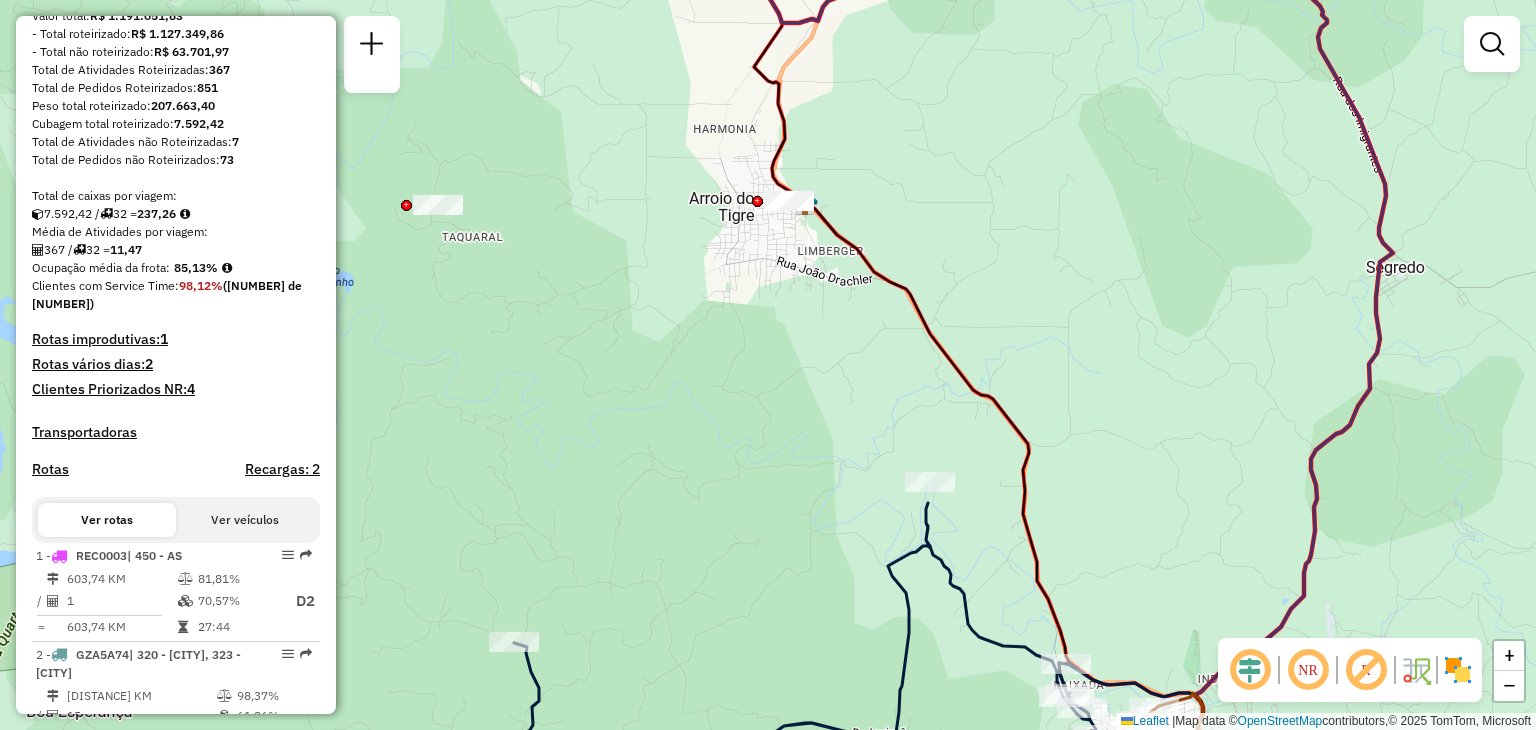 scroll, scrollTop: 300, scrollLeft: 0, axis: vertical 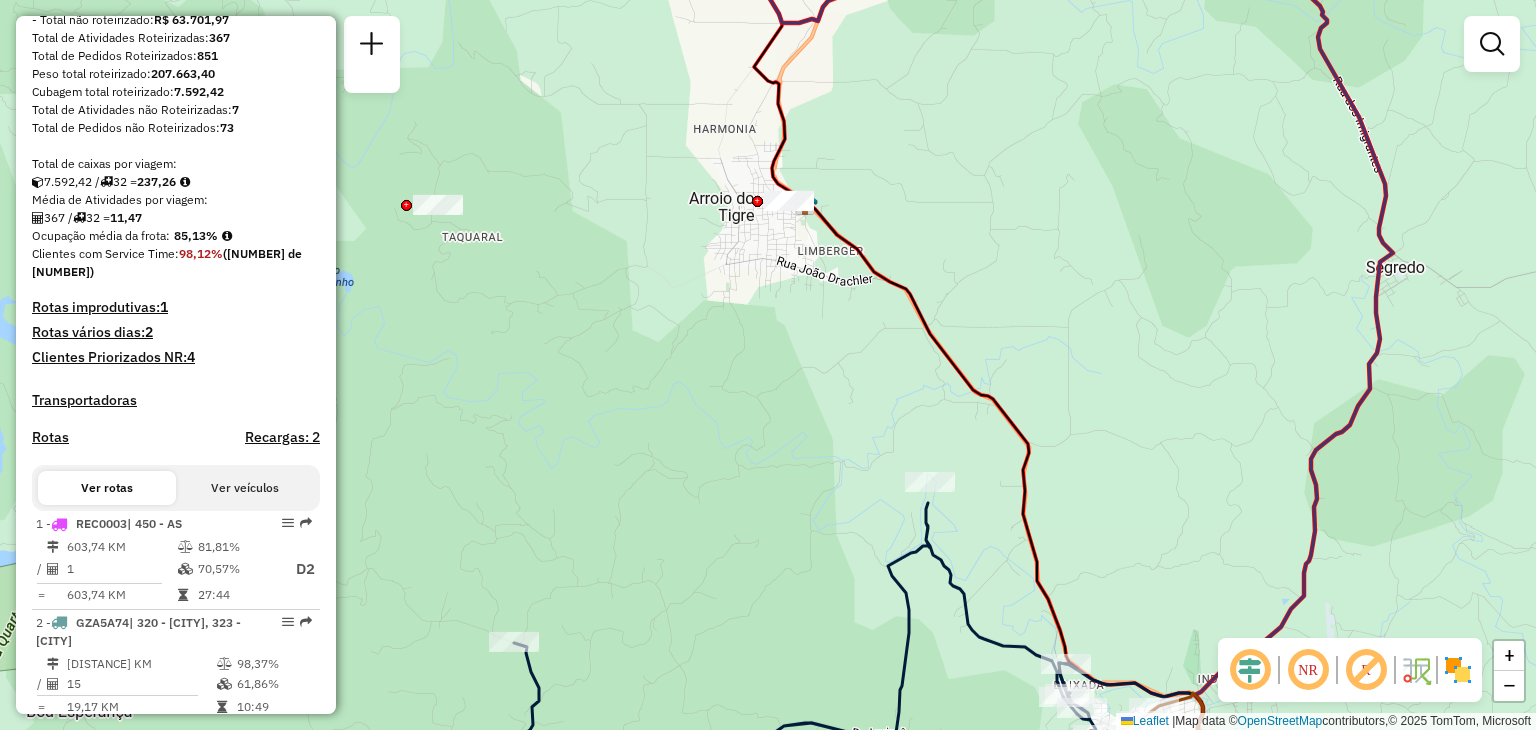 click on "Ver veículos" at bounding box center [245, 488] 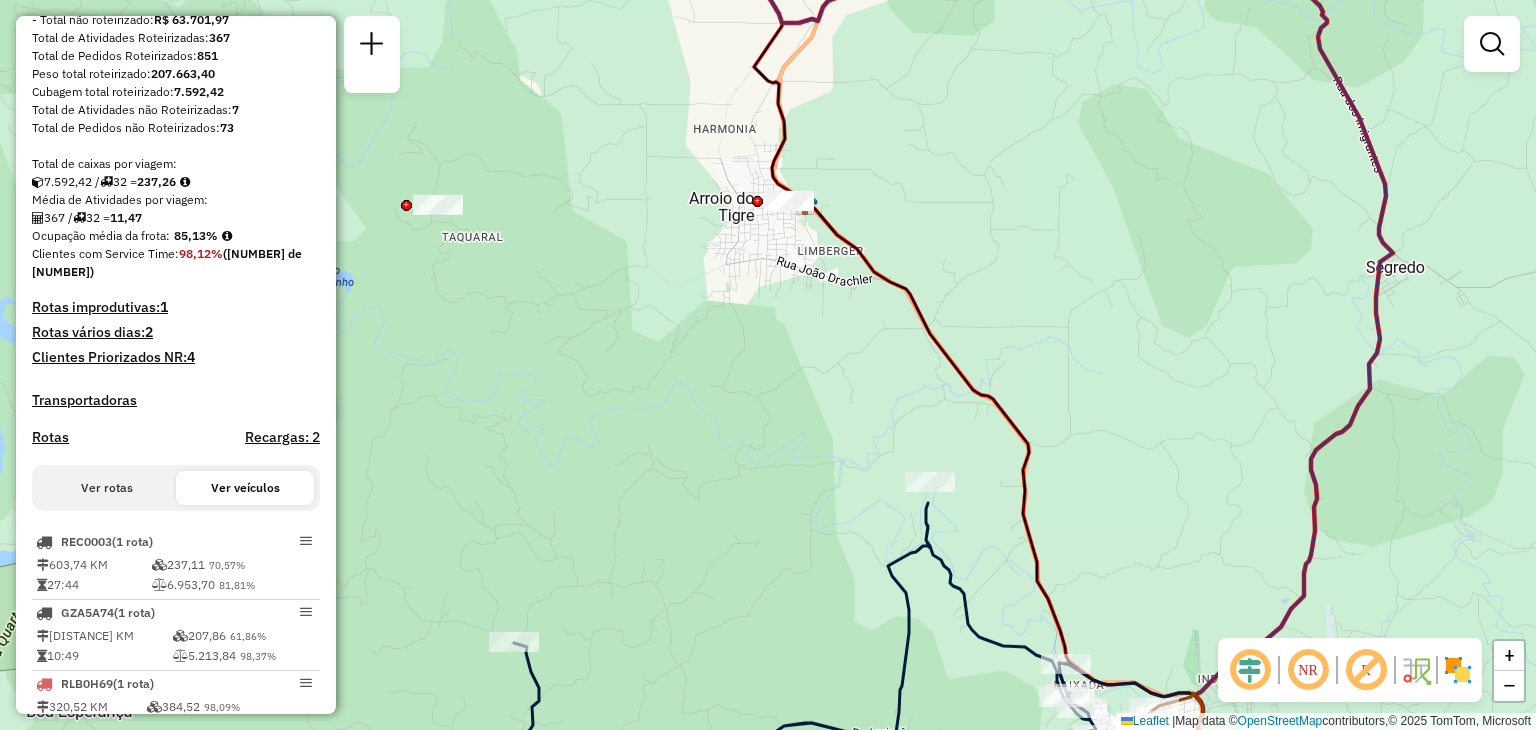 click on "Ver rotas" at bounding box center [107, 488] 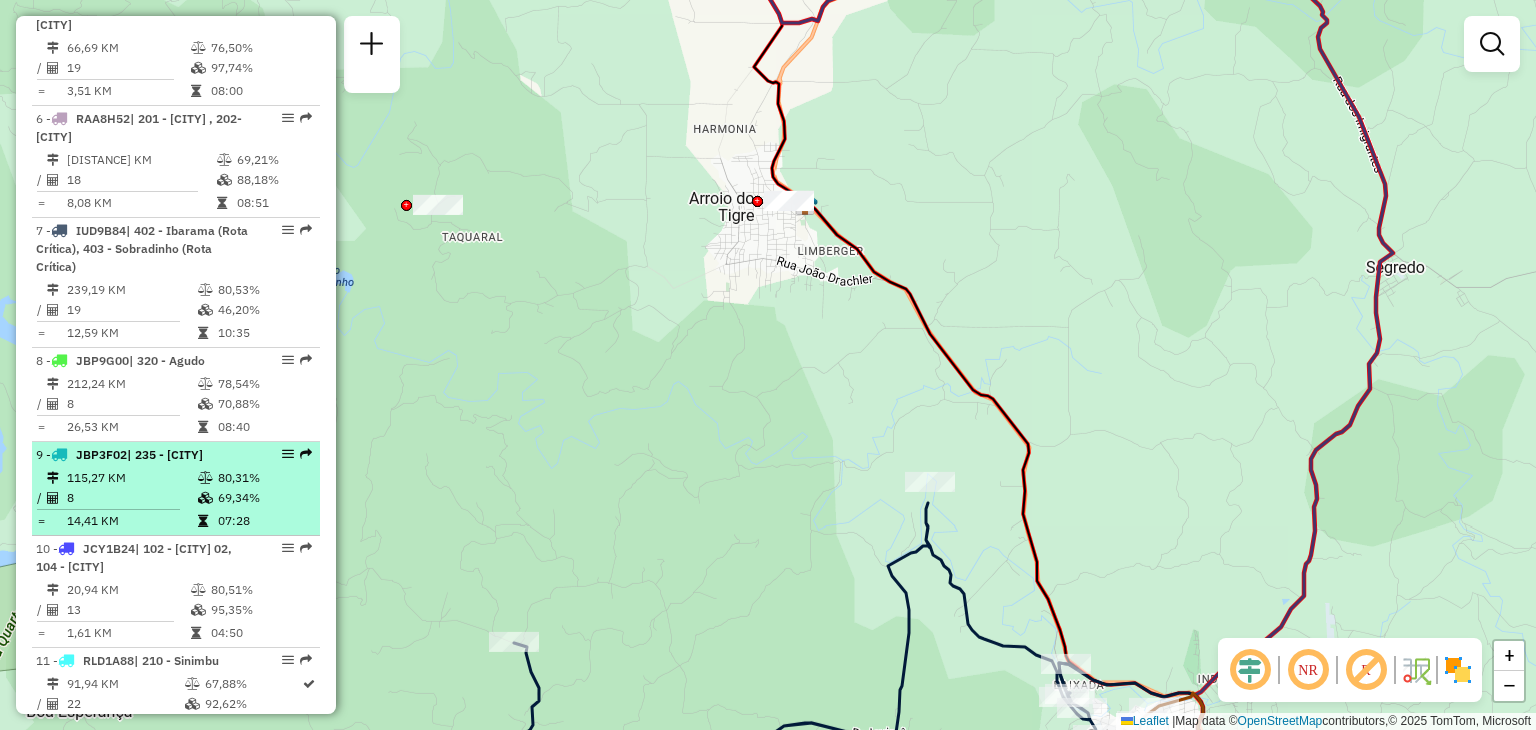 scroll, scrollTop: 1300, scrollLeft: 0, axis: vertical 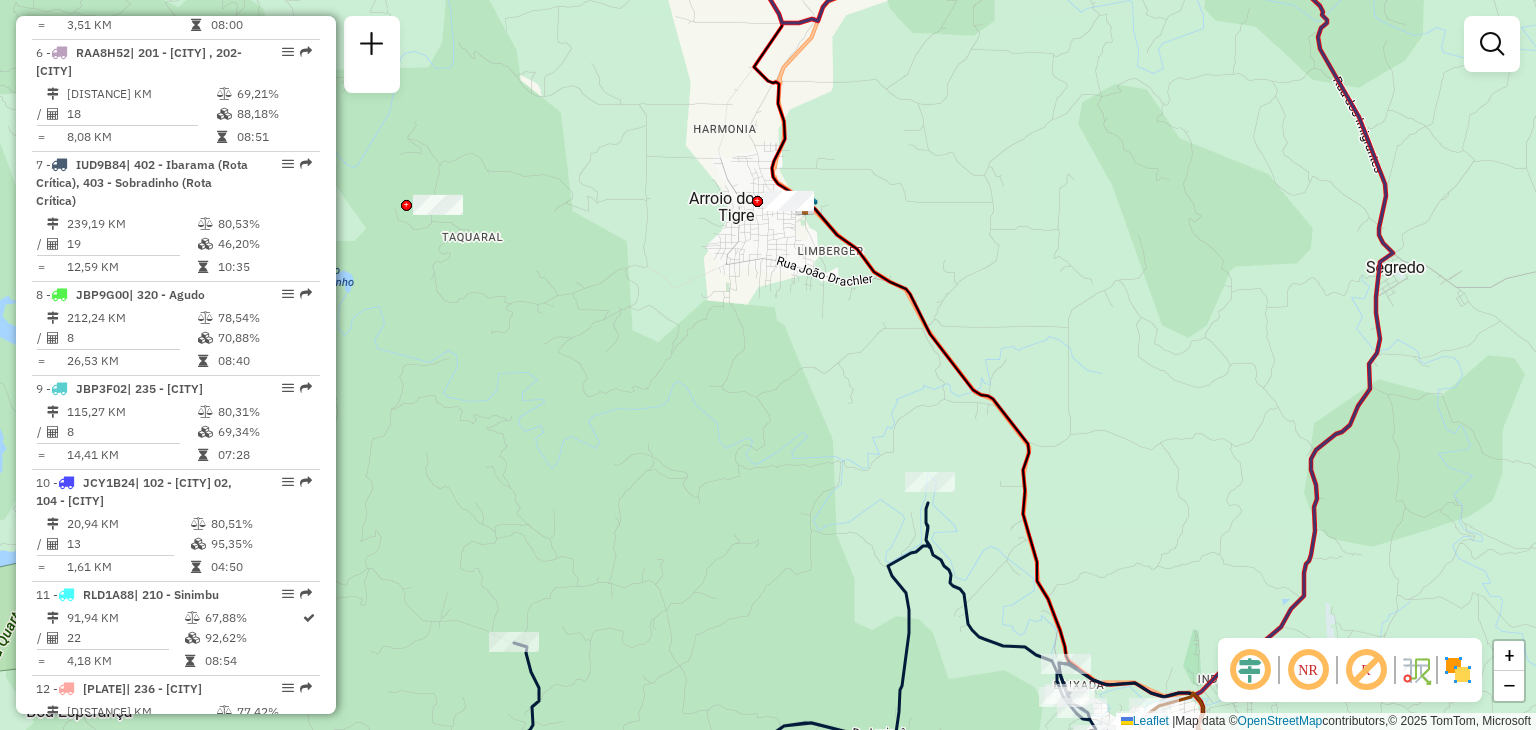 click on "Janela de atendimento Grade de atendimento Capacidade Transportadoras Veículos Cliente Pedidos  Rotas Selecione os dias de semana para filtrar as janelas de atendimento  Seg   Ter   Qua   Qui   Sex   Sáb   Dom  Informe o período da janela de atendimento: De: Até:  Filtrar exatamente a janela do cliente  Considerar janela de atendimento padrão  Selecione os dias de semana para filtrar as grades de atendimento  Seg   Ter   Qua   Qui   Sex   Sáb   Dom   Considerar clientes sem dia de atendimento cadastrado  Clientes fora do dia de atendimento selecionado Filtrar as atividades entre os valores definidos abaixo:  Peso mínimo:   Peso máximo:   Cubagem mínima:   Cubagem máxima:   De:   Até:  Filtrar as atividades entre o tempo de atendimento definido abaixo:  De:   Até:   Considerar capacidade total dos clientes não roteirizados Transportadora: Selecione um ou mais itens Tipo de veículo: Selecione um ou mais itens Veículo: Selecione um ou mais itens Motorista: Selecione um ou mais itens Nome: Rótulo:" 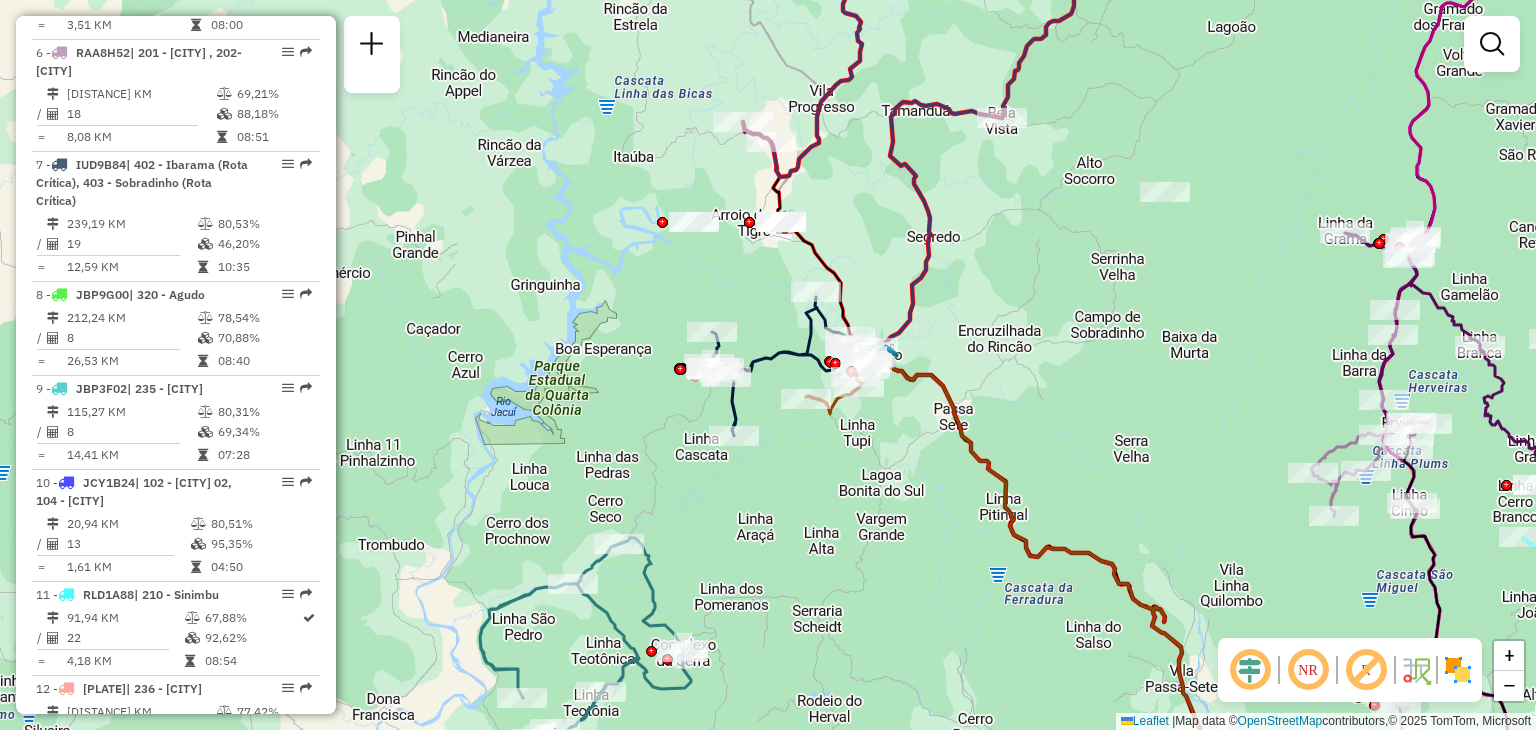 click 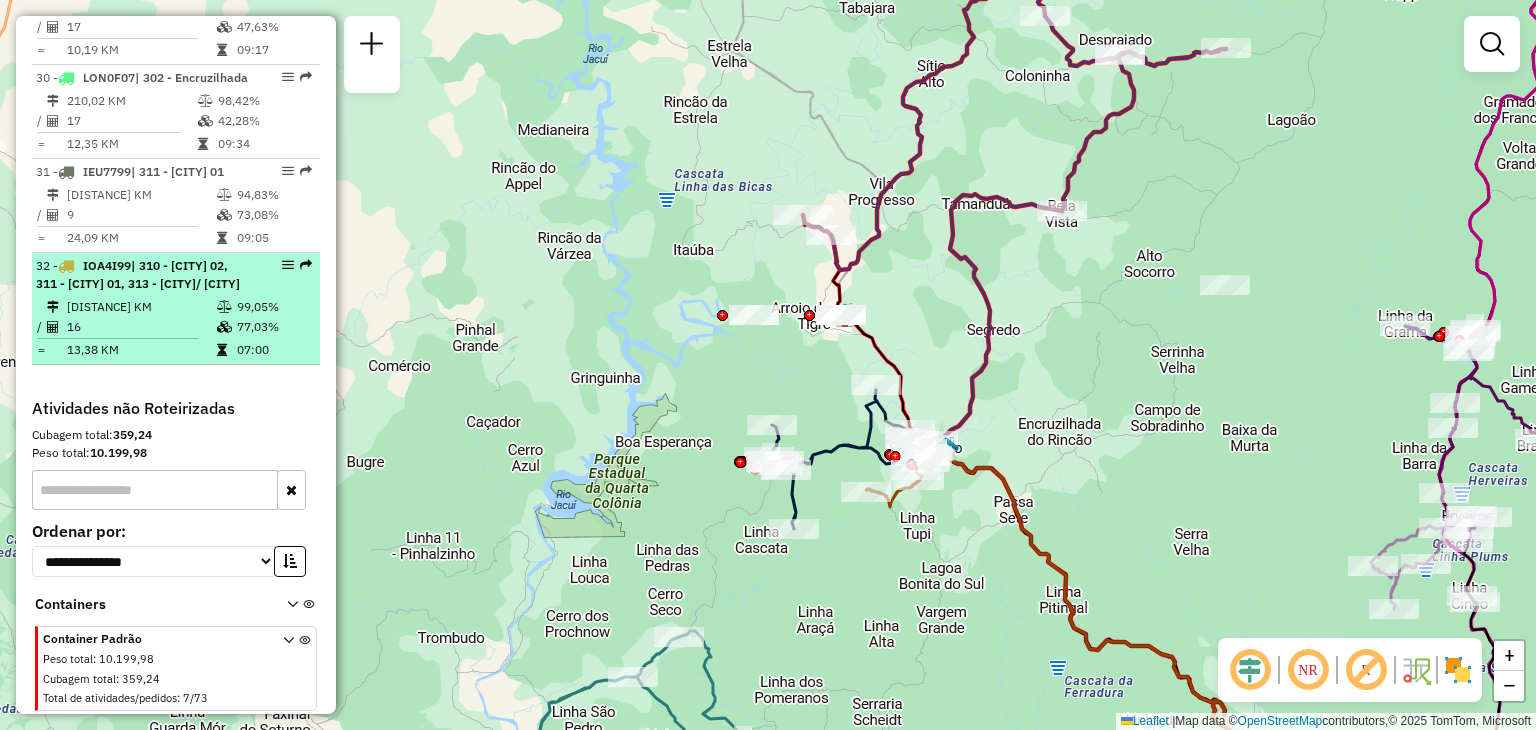 scroll, scrollTop: 3960, scrollLeft: 0, axis: vertical 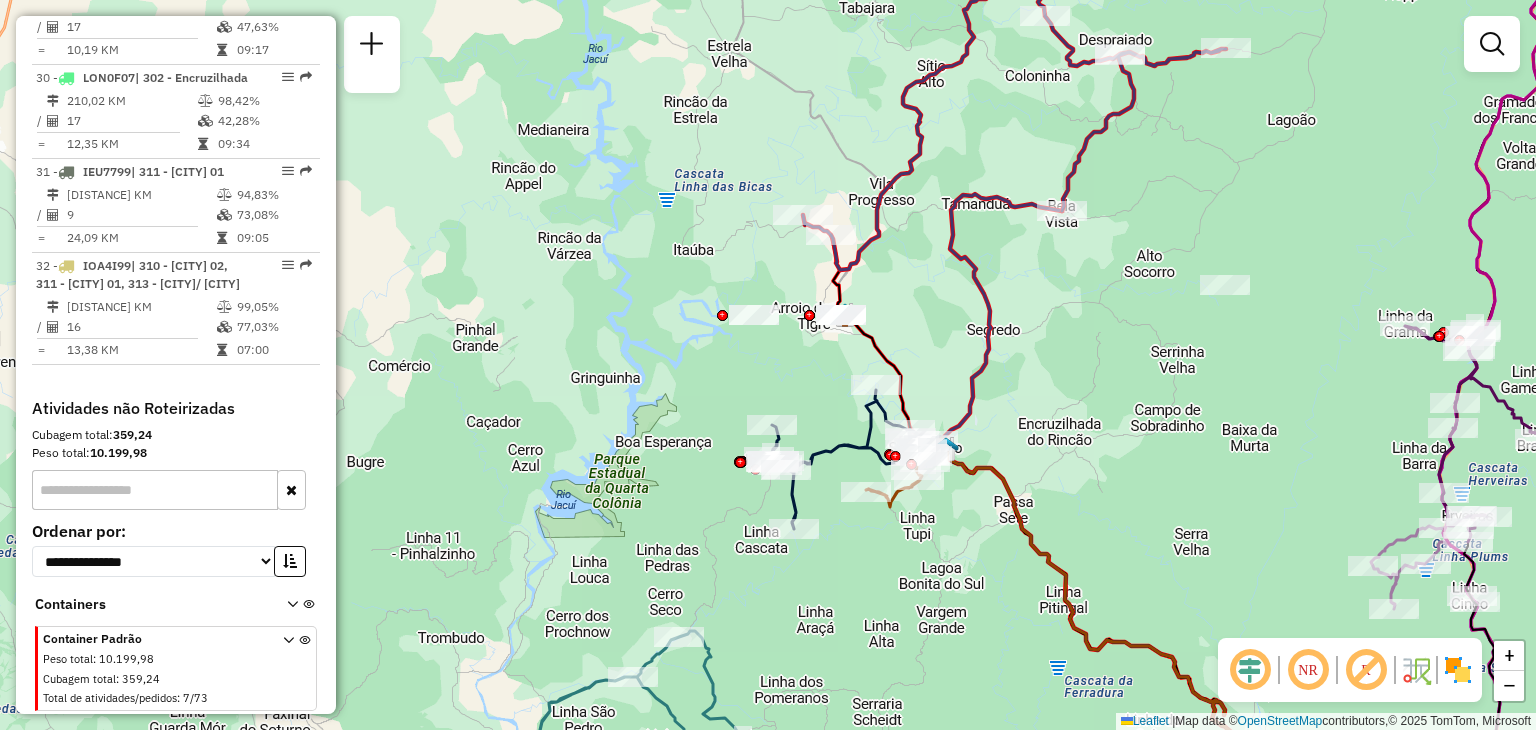 click at bounding box center (155, 490) 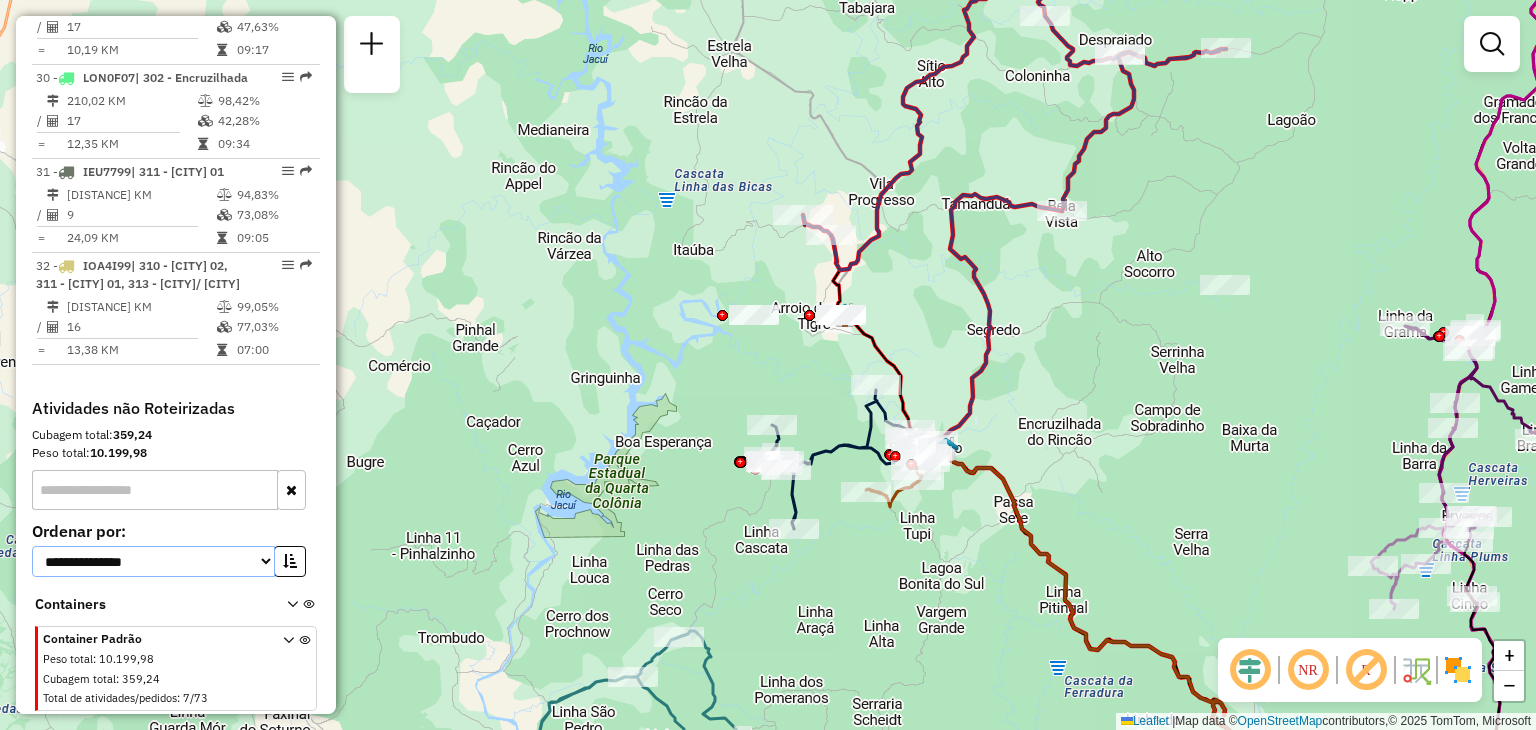 click on "**********" at bounding box center (153, 561) 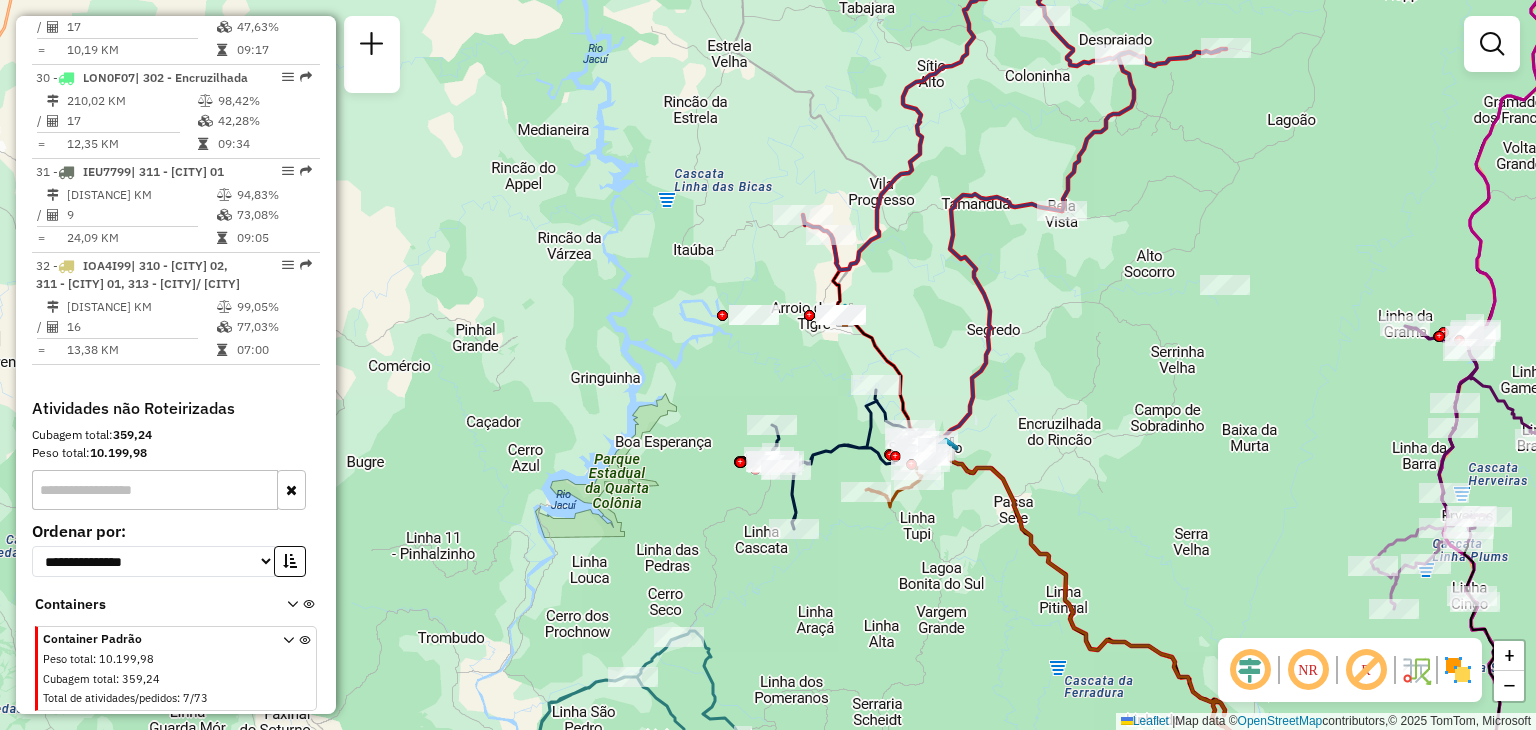 click on "Container Padrão  Peso total : [WEIGHT] Cubagem total : [VOLUME] Total de atividades/pedidos : [NUMBER]/[NUMBER]" at bounding box center (178, 670) 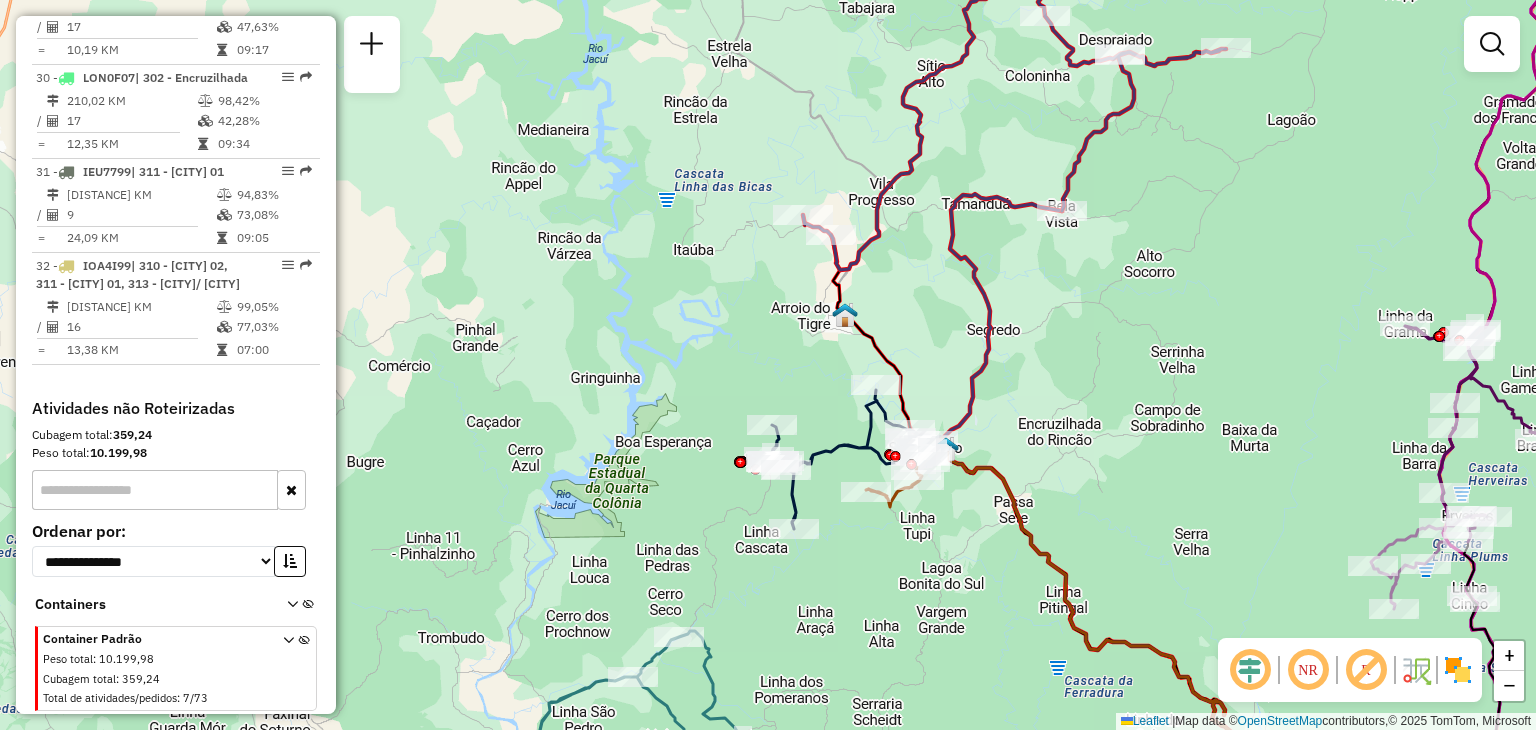 click at bounding box center [292, 608] 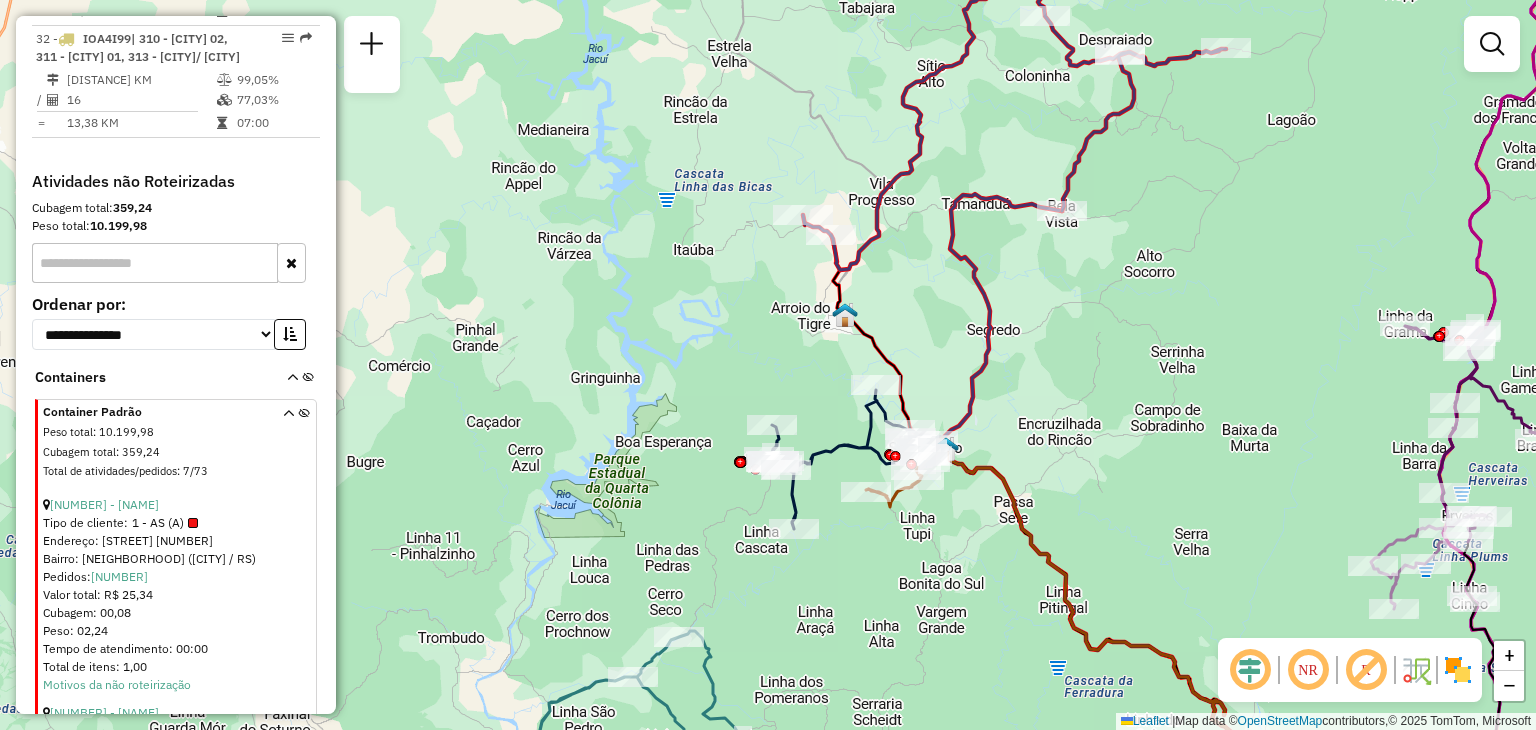 click at bounding box center [292, 381] 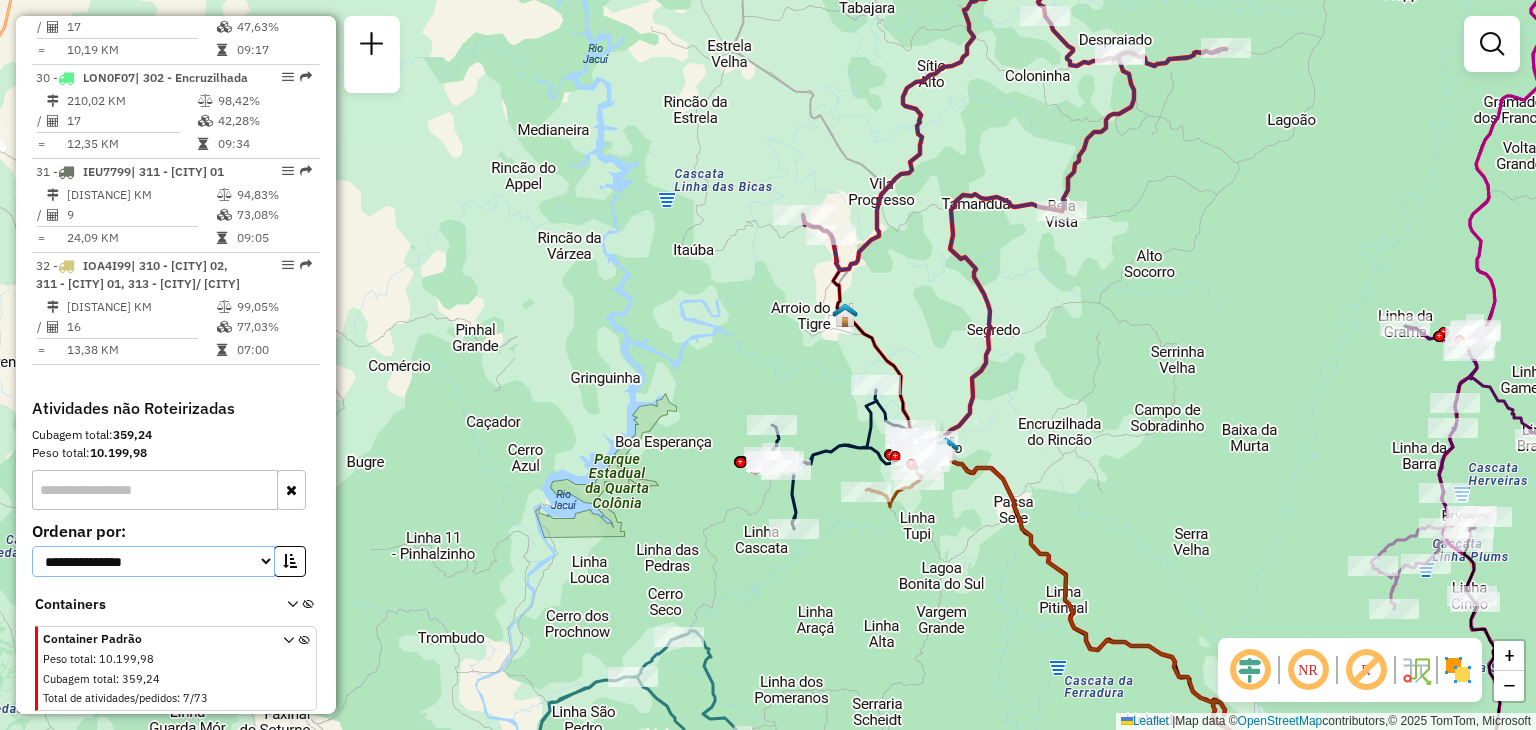 click on "**********" at bounding box center [153, 561] 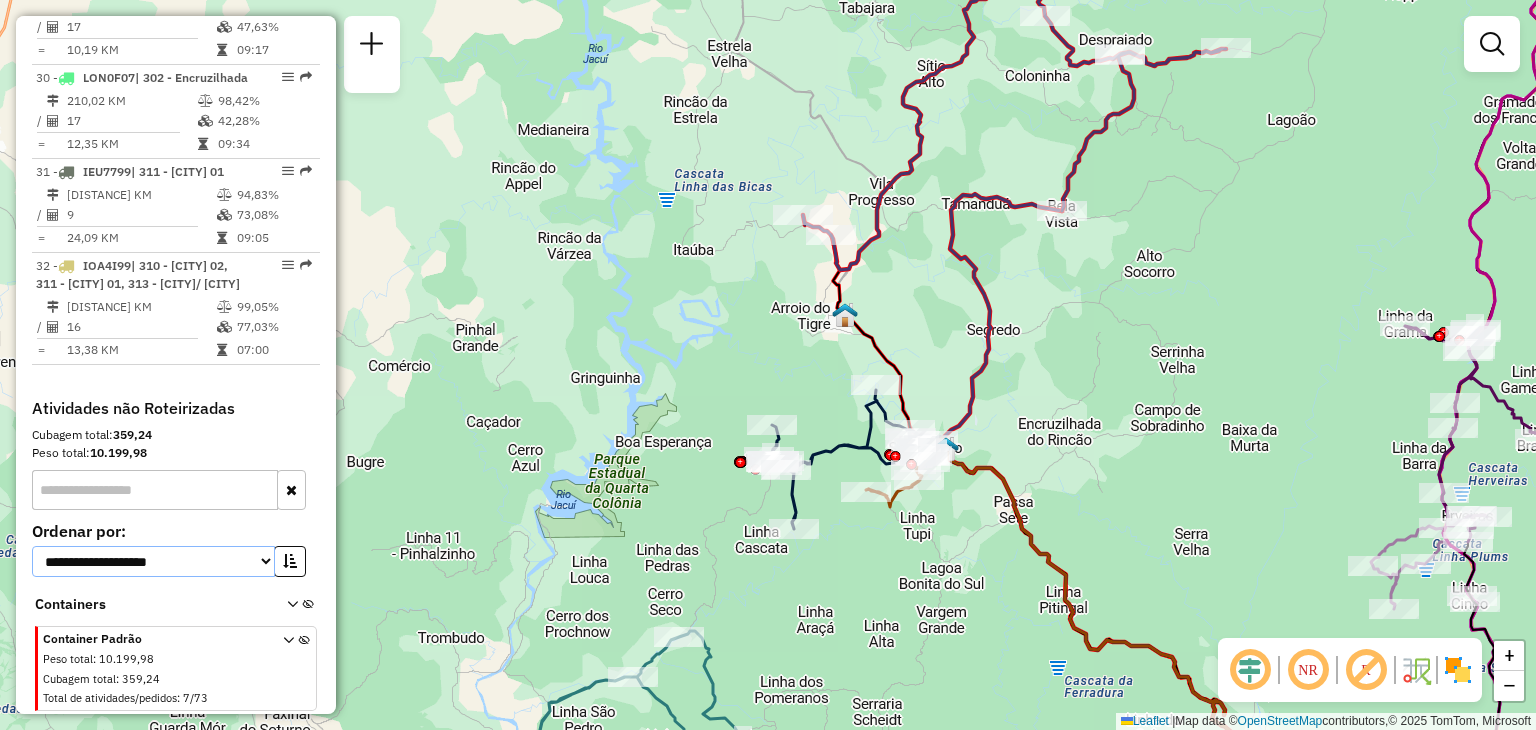 click on "**********" at bounding box center [153, 561] 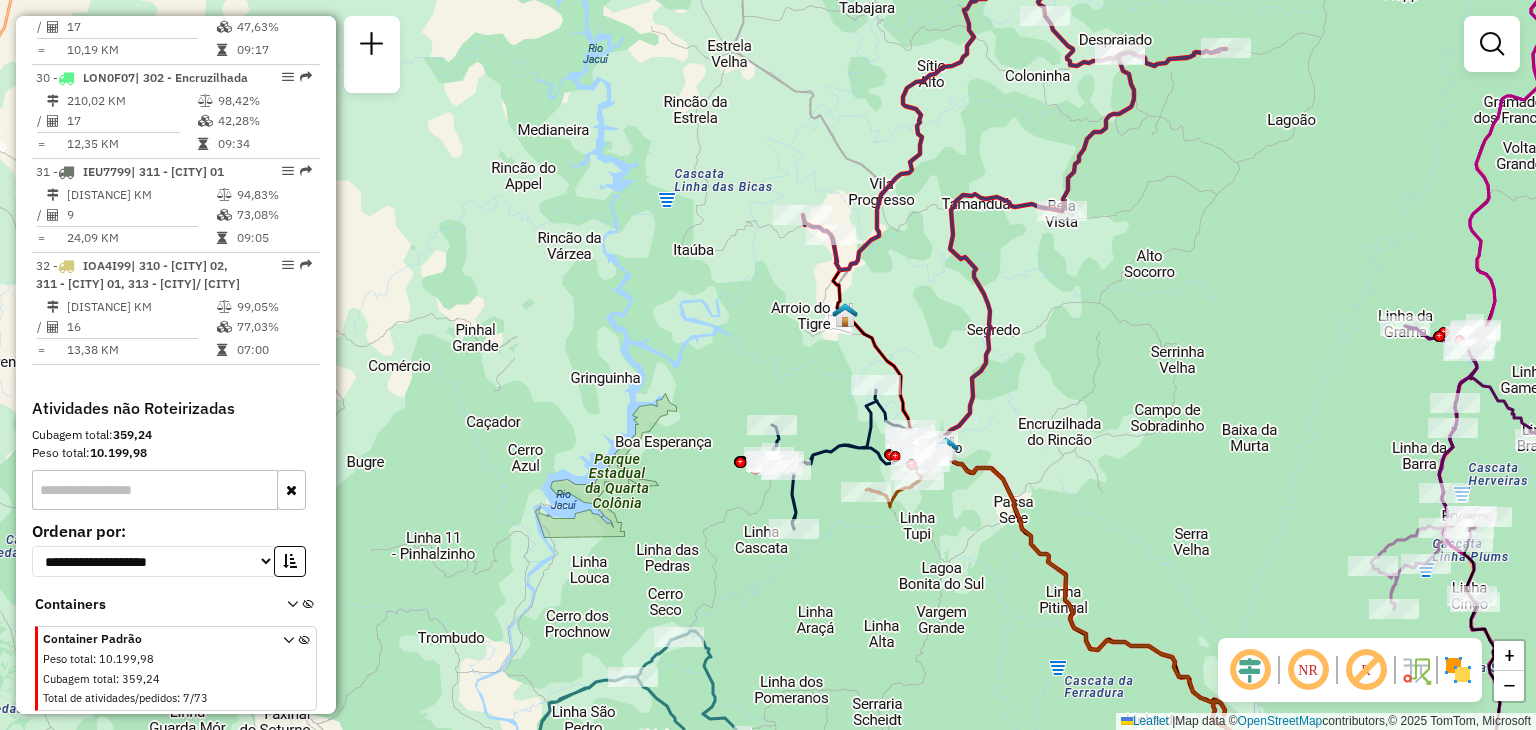 click at bounding box center (308, 608) 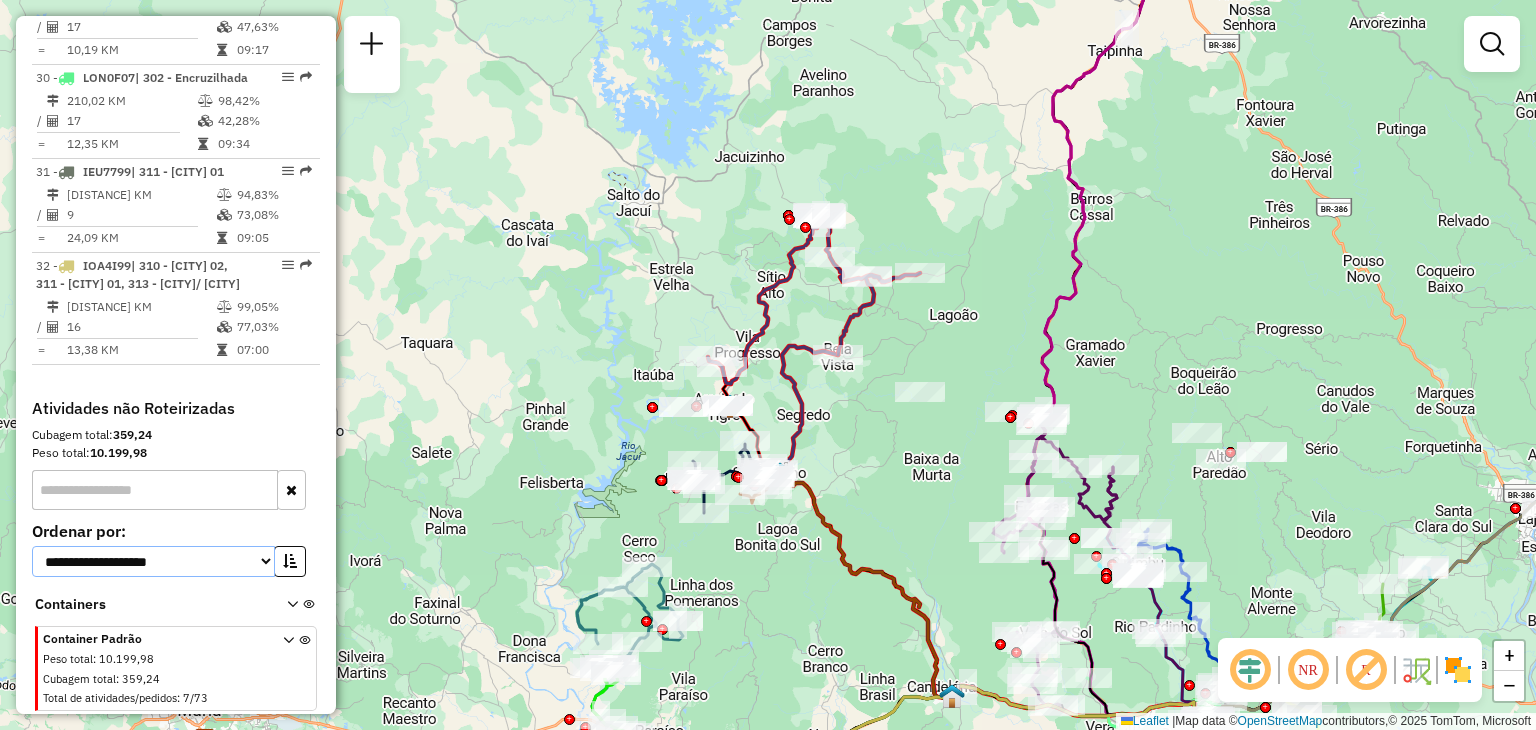 click on "**********" at bounding box center (153, 561) 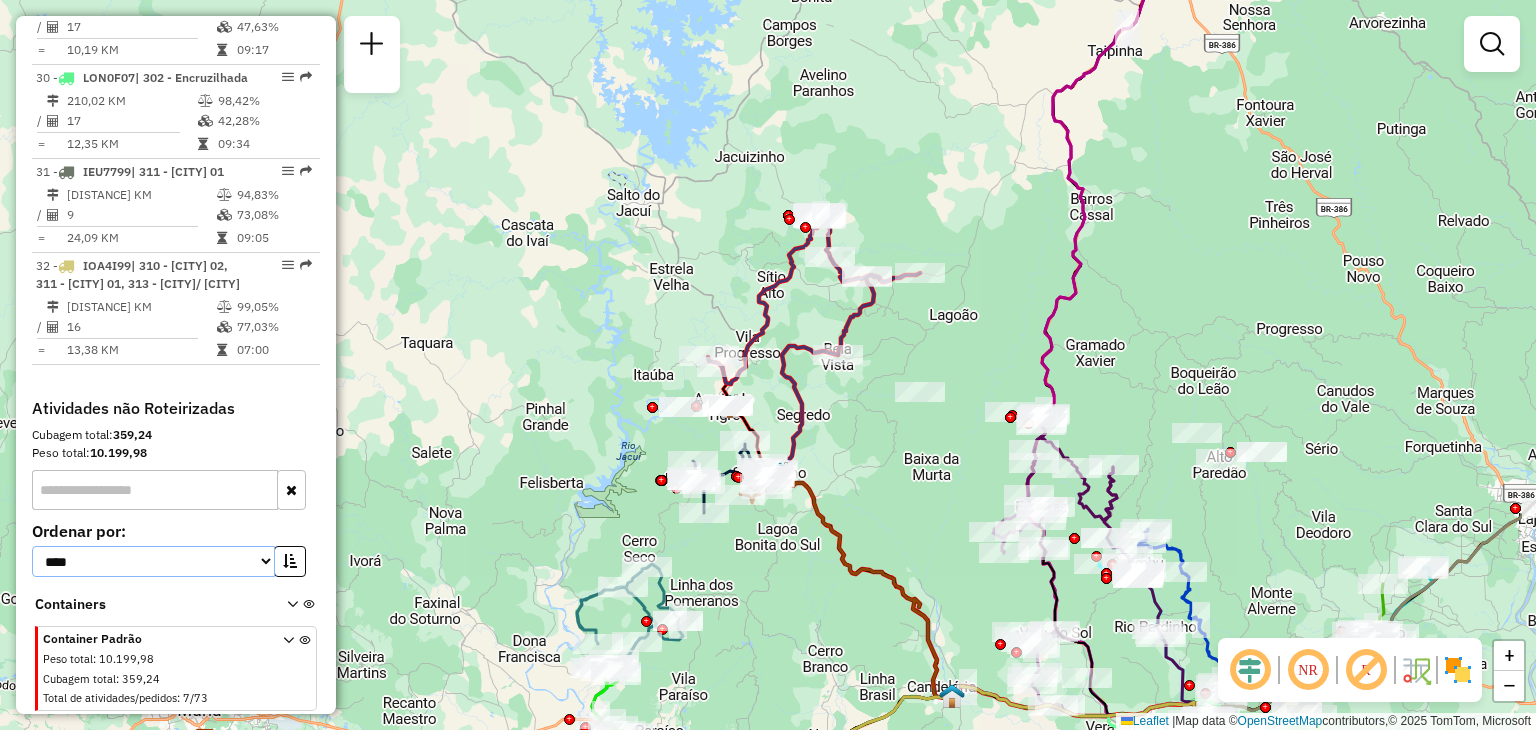 click on "**********" at bounding box center (153, 561) 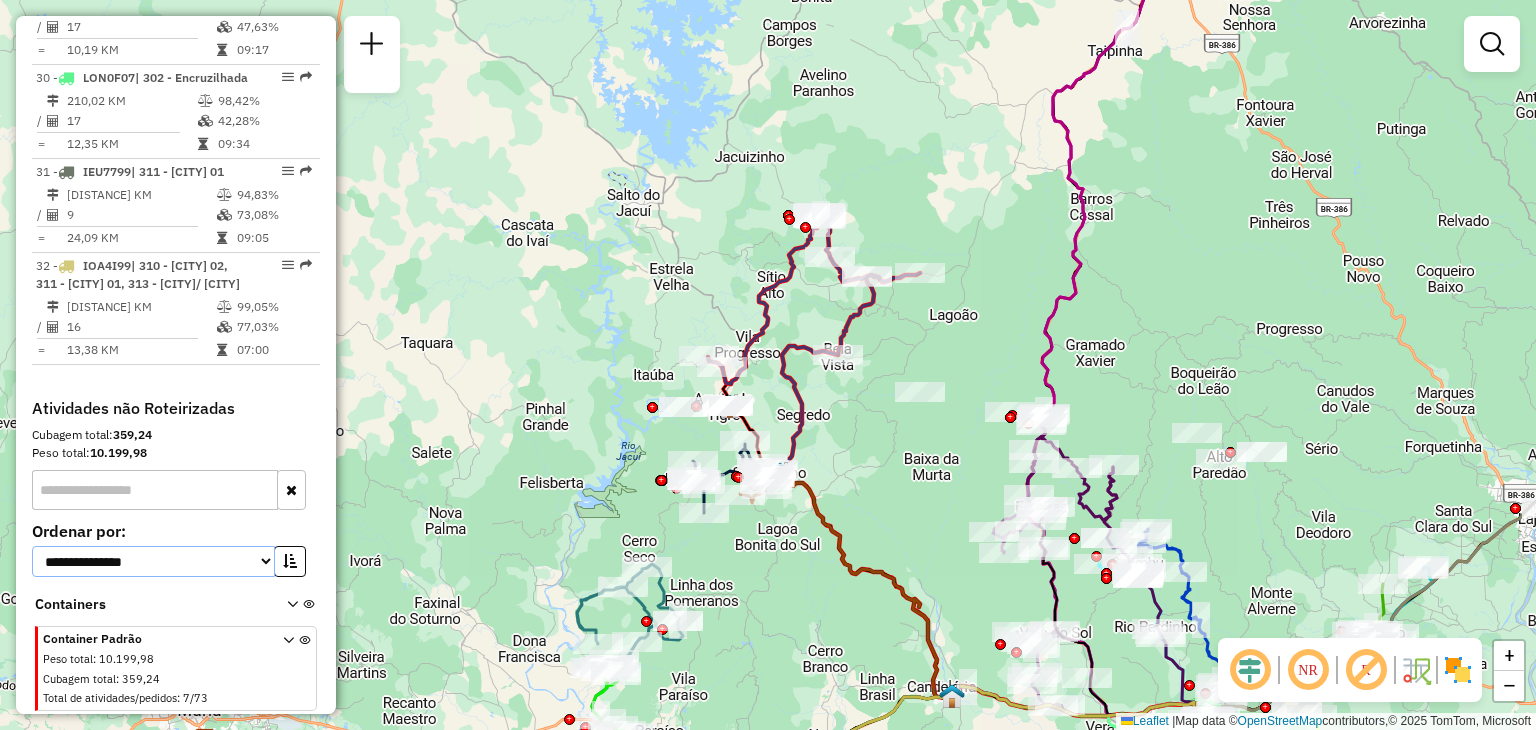 click on "**********" at bounding box center (153, 561) 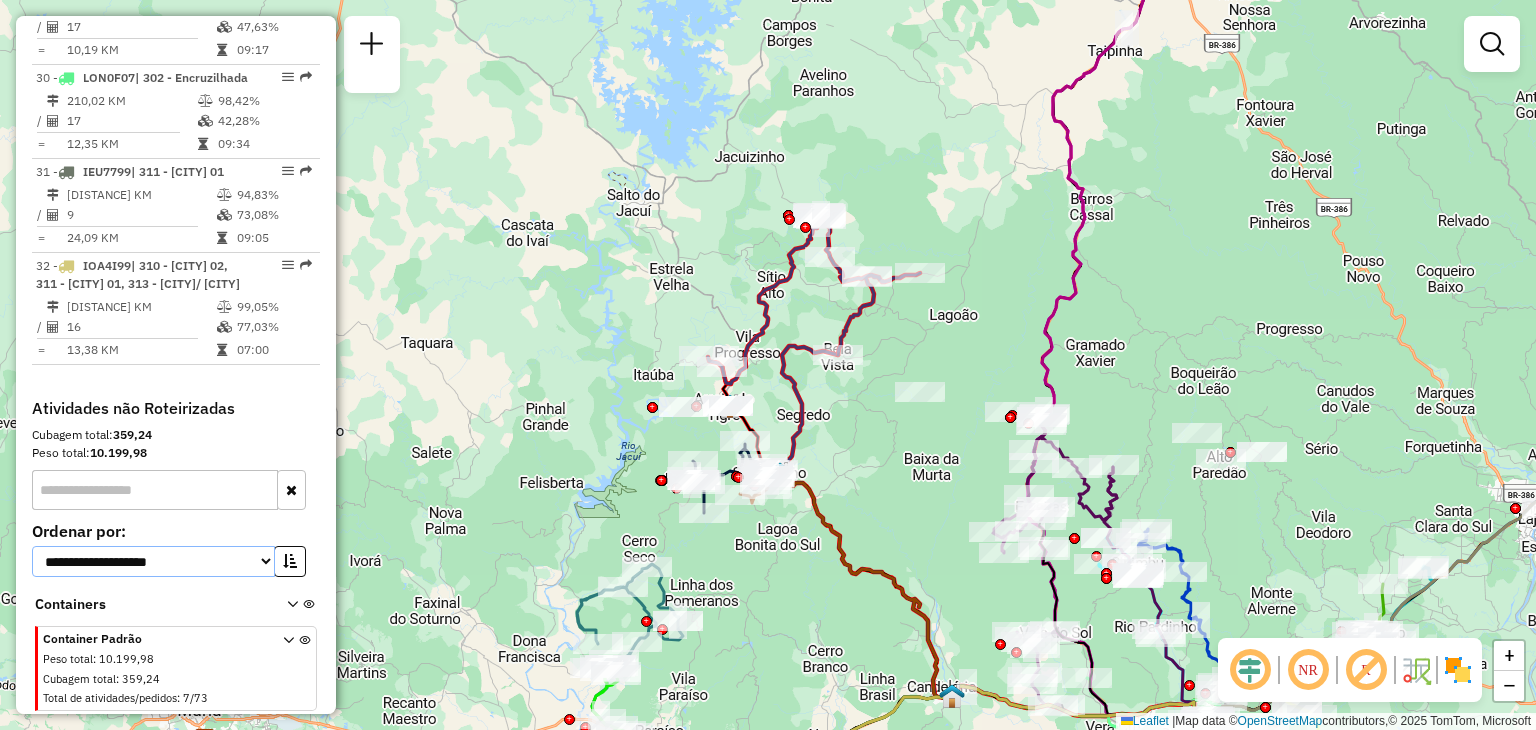 click on "**********" at bounding box center [153, 561] 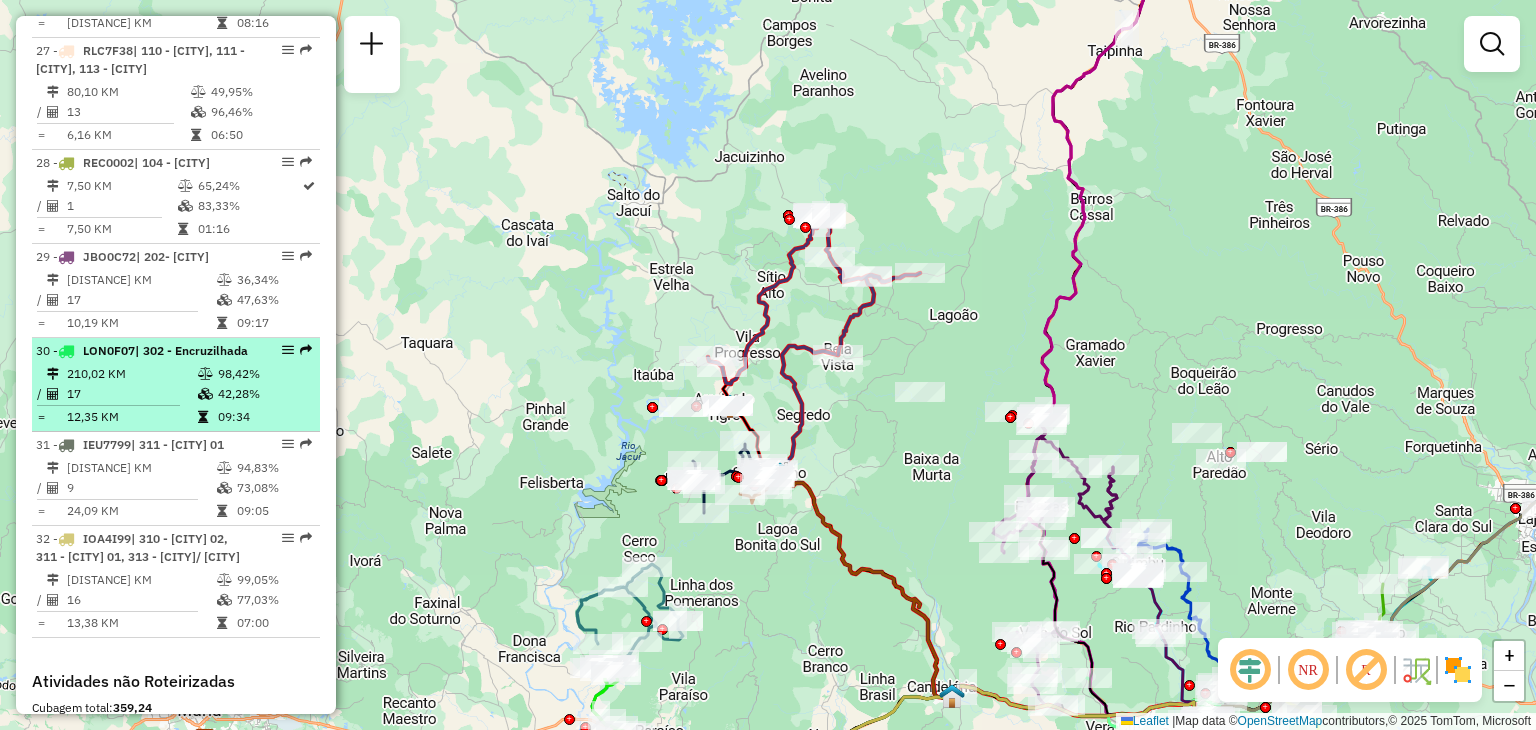 scroll, scrollTop: 3960, scrollLeft: 0, axis: vertical 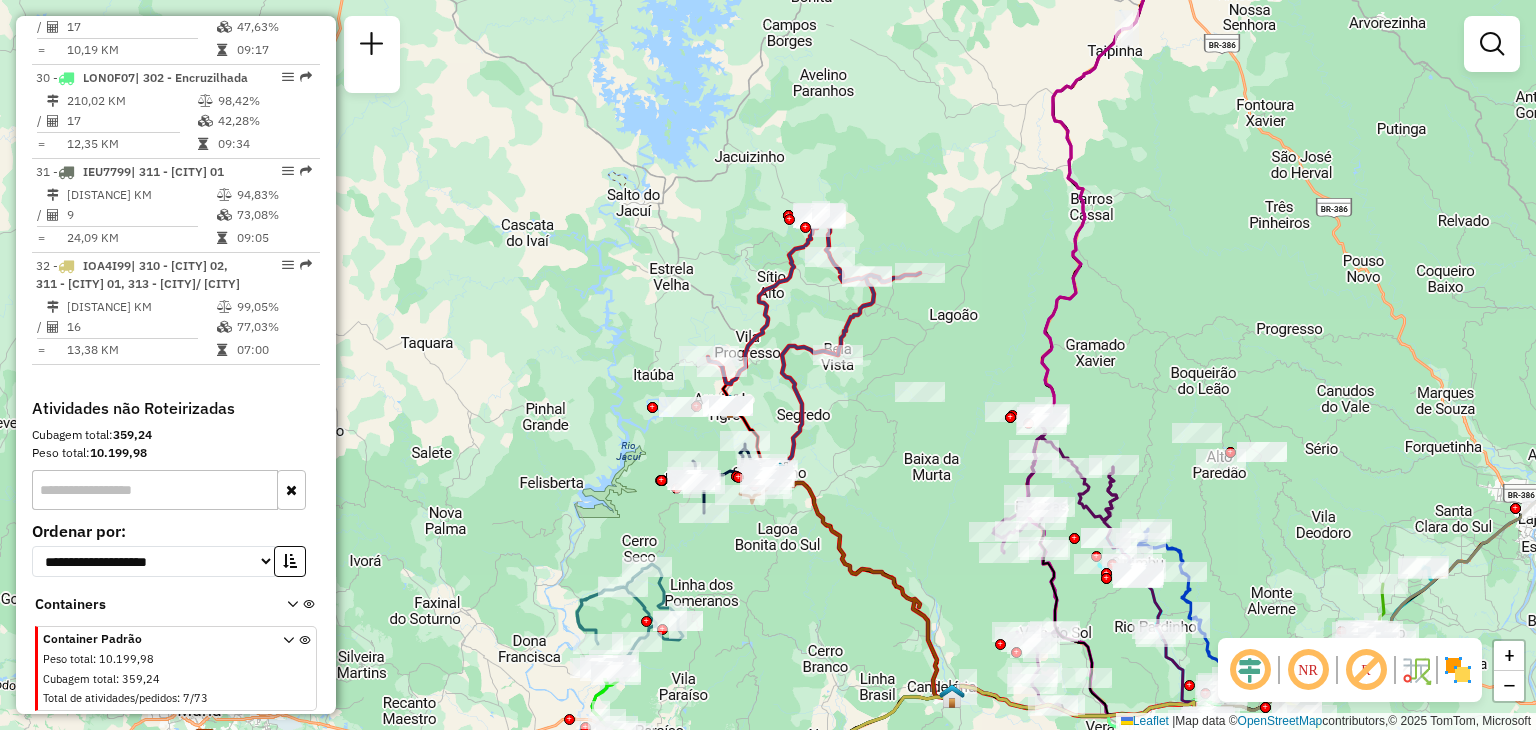 click at bounding box center [291, 490] 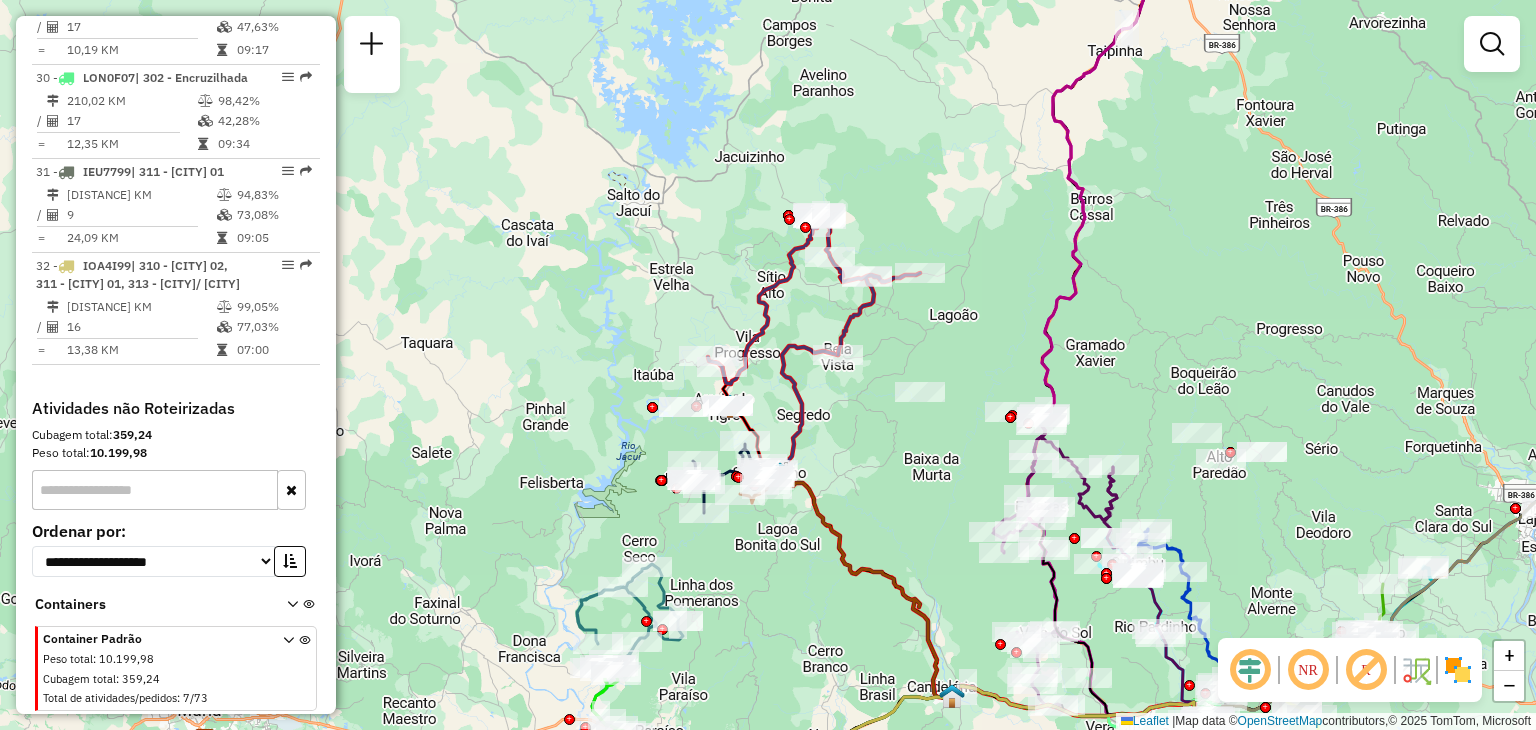 click at bounding box center [155, 490] 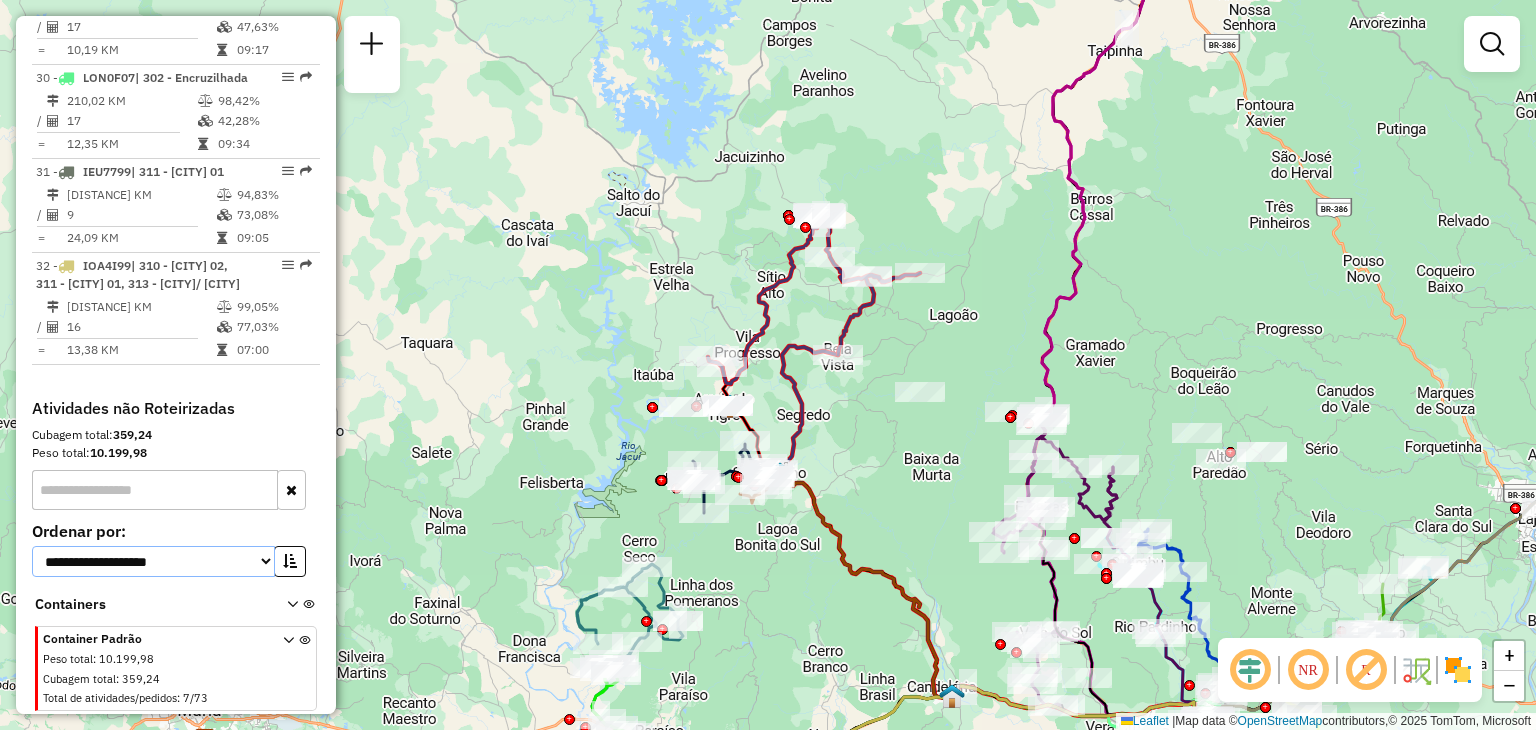 click on "**********" at bounding box center [153, 561] 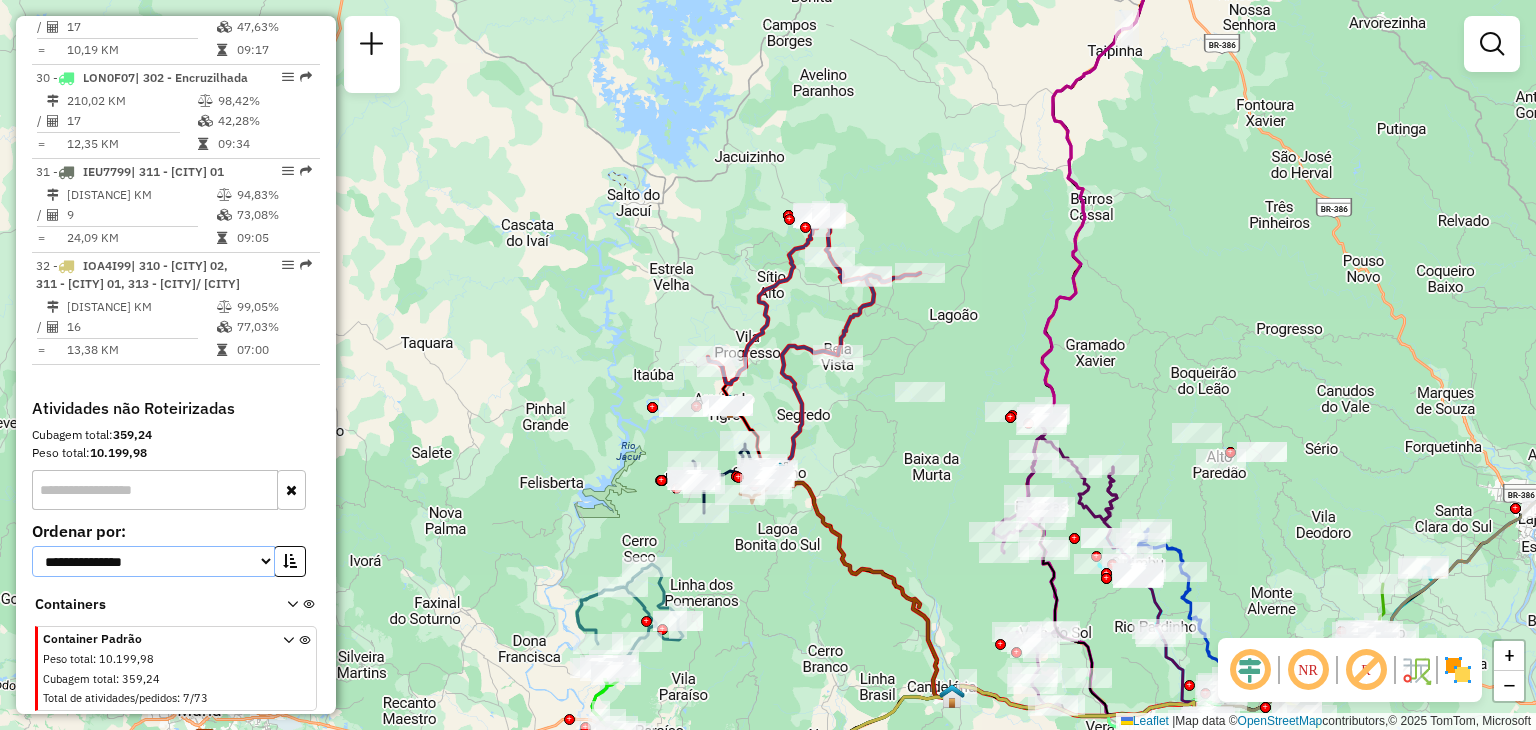 click on "**********" at bounding box center [153, 561] 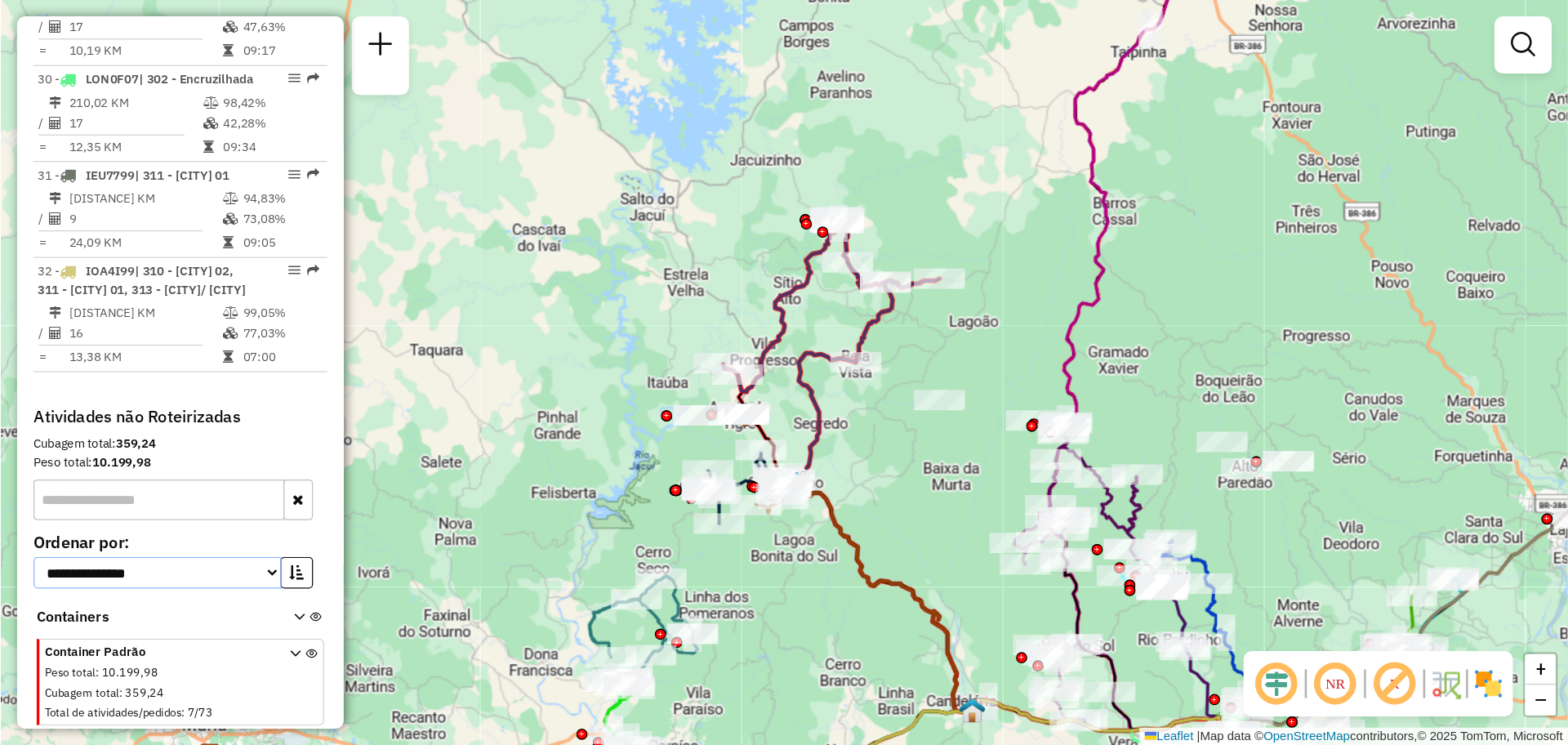 scroll, scrollTop: 3235, scrollLeft: 0, axis: vertical 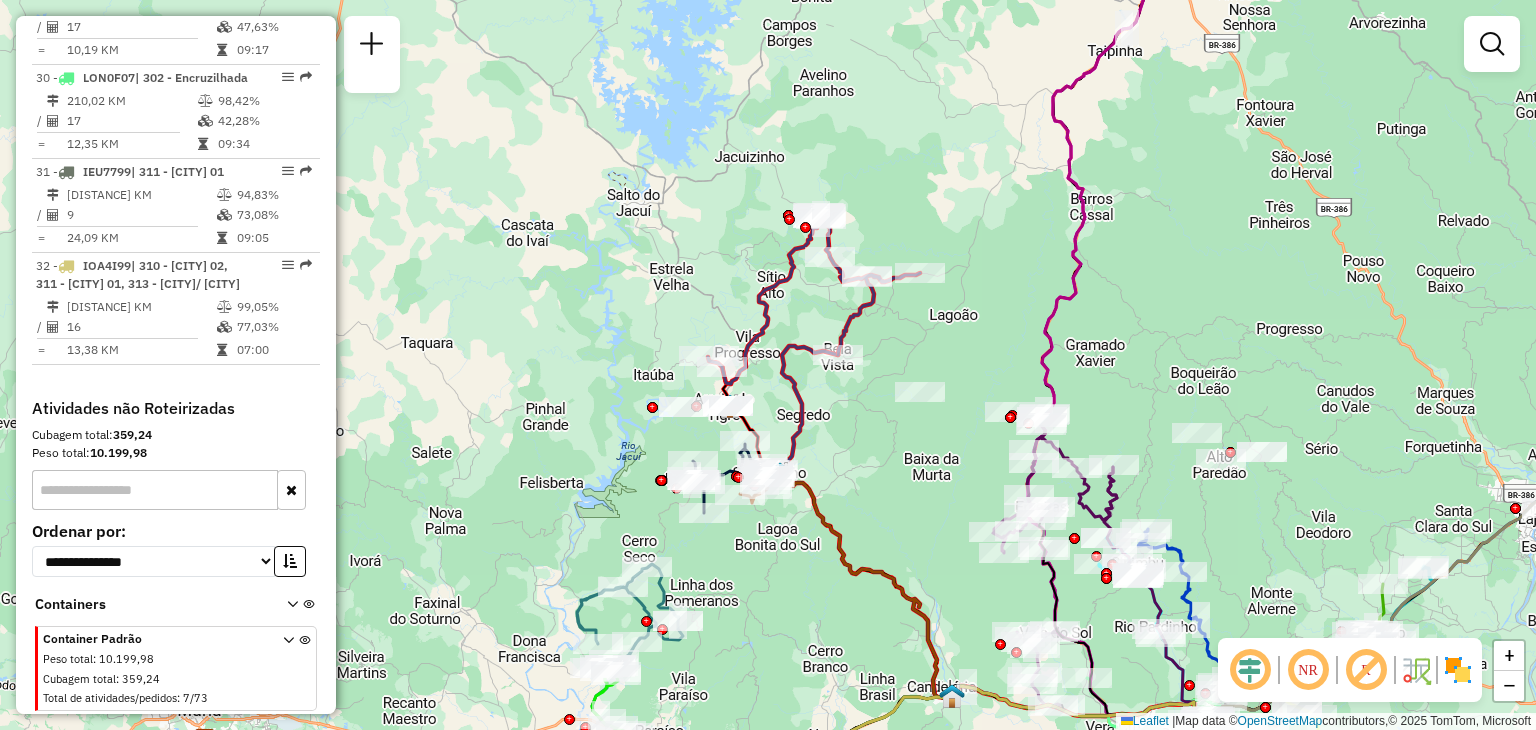 click on "Peso total : 10.199,98" at bounding box center [151, 659] 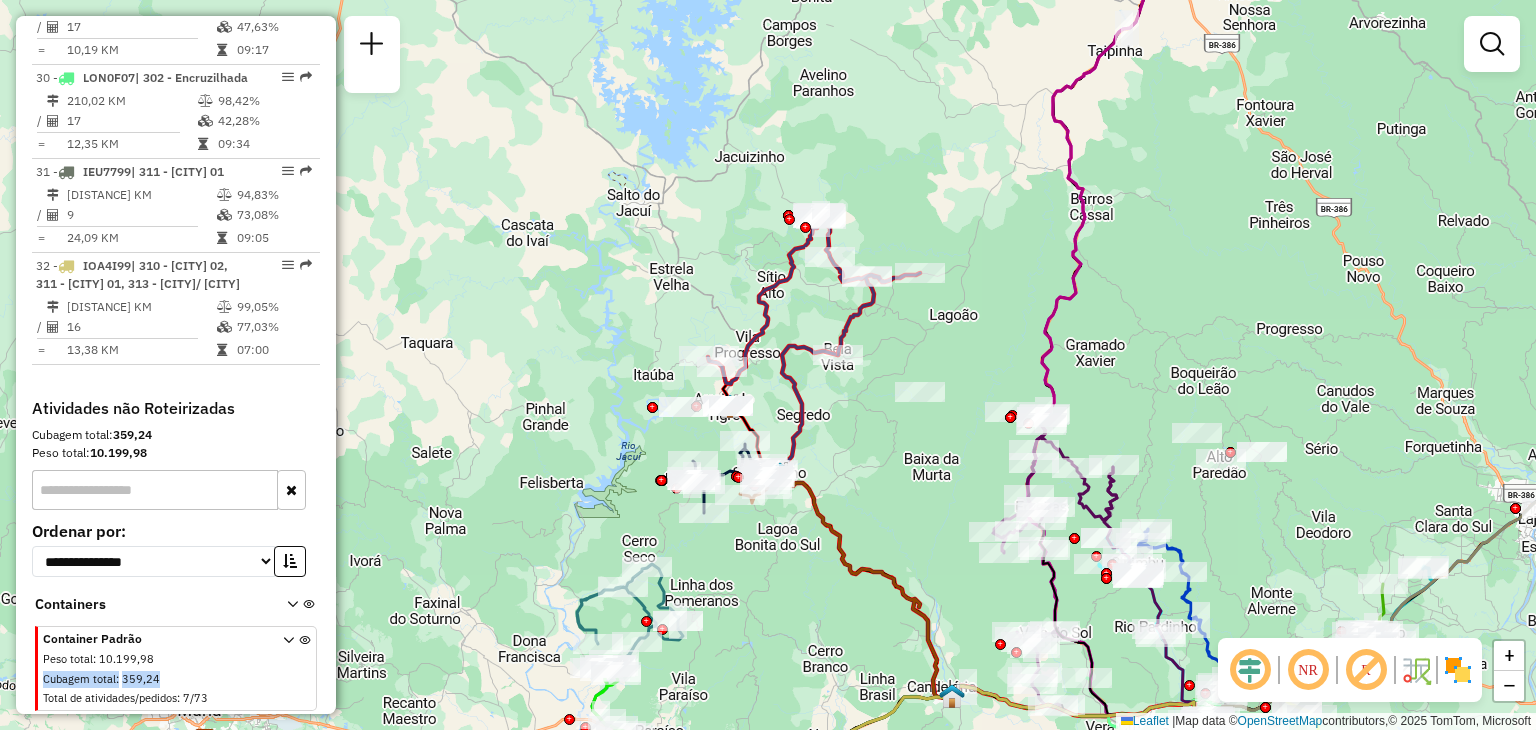 click on "Cubagem total : 359,24" at bounding box center [151, 681] 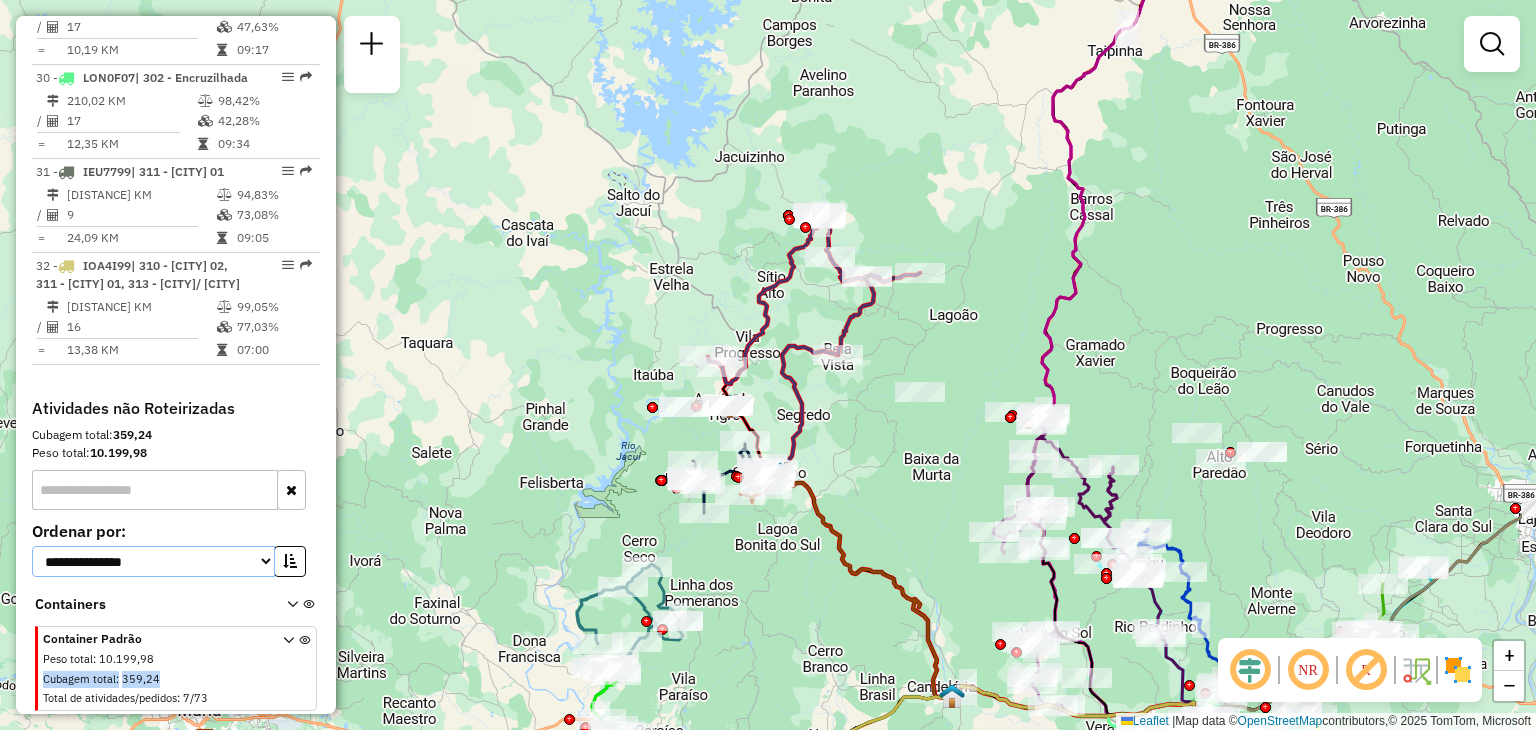click on "**********" at bounding box center [153, 561] 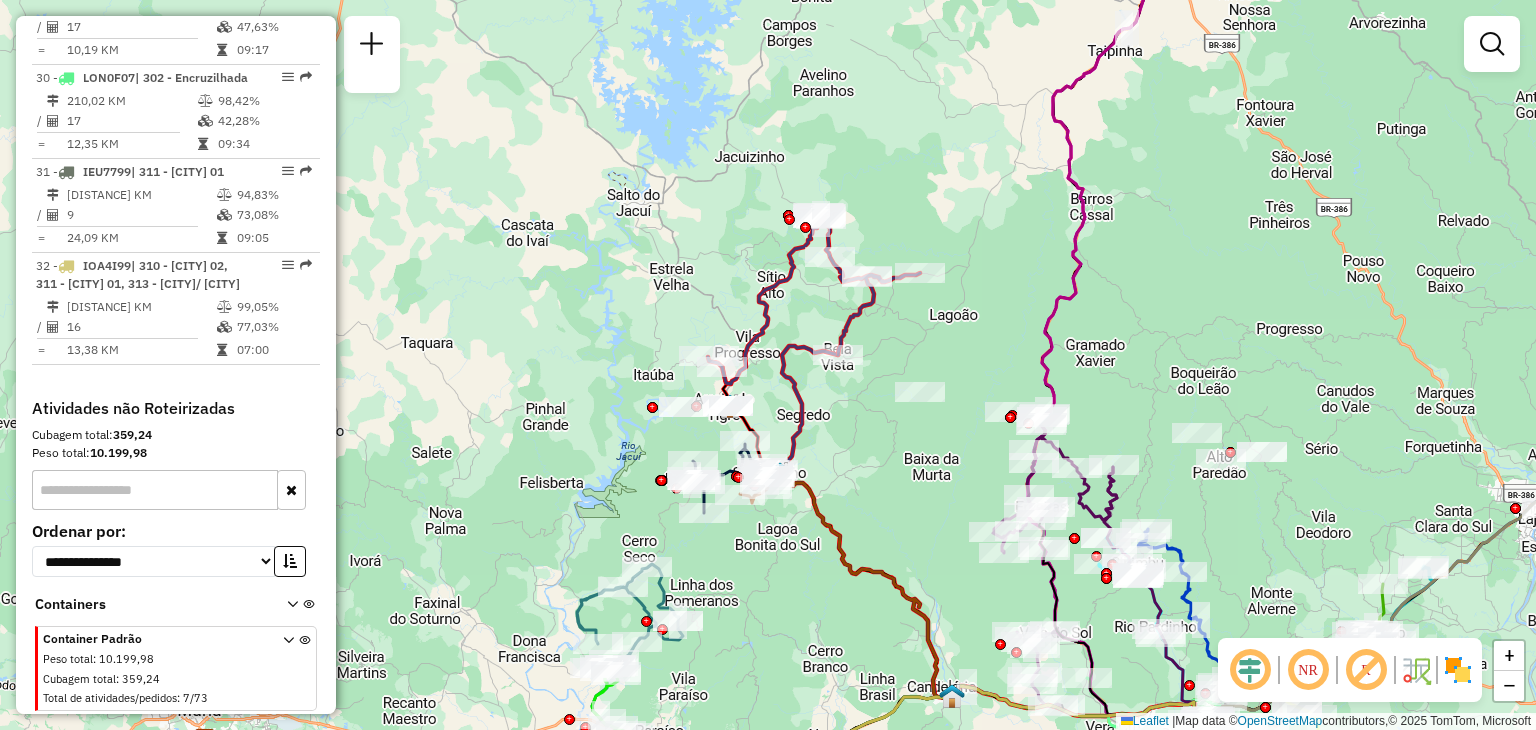 click on "Ordenar por:" at bounding box center [176, 531] 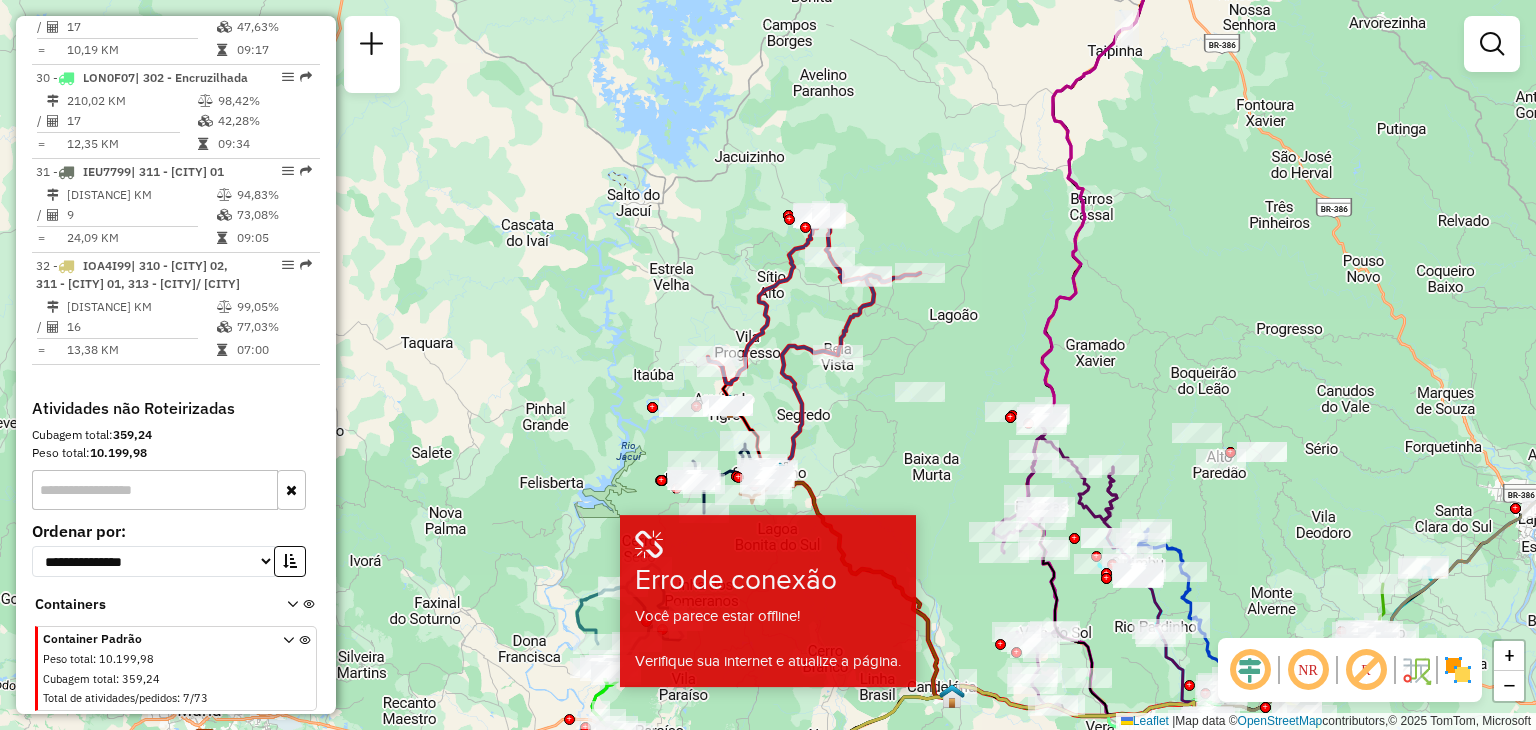 click on "Janela de atendimento Grade de atendimento Capacidade Transportadoras Veículos Cliente Pedidos  Rotas Selecione os dias de semana para filtrar as janelas de atendimento  Seg   Ter   Qua   Qui   Sex   Sáb   Dom  Informe o período da janela de atendimento: De: Até:  Filtrar exatamente a janela do cliente  Considerar janela de atendimento padrão  Selecione os dias de semana para filtrar as grades de atendimento  Seg   Ter   Qua   Qui   Sex   Sáb   Dom   Considerar clientes sem dia de atendimento cadastrado  Clientes fora do dia de atendimento selecionado Filtrar as atividades entre os valores definidos abaixo:  Peso mínimo:   Peso máximo:   Cubagem mínima:   Cubagem máxima:   De:   Até:  Filtrar as atividades entre o tempo de atendimento definido abaixo:  De:   Até:   Considerar capacidade total dos clientes não roteirizados Transportadora: Selecione um ou mais itens Tipo de veículo: Selecione um ou mais itens Veículo: Selecione um ou mais itens Motorista: Selecione um ou mais itens Nome: Rótulo:" 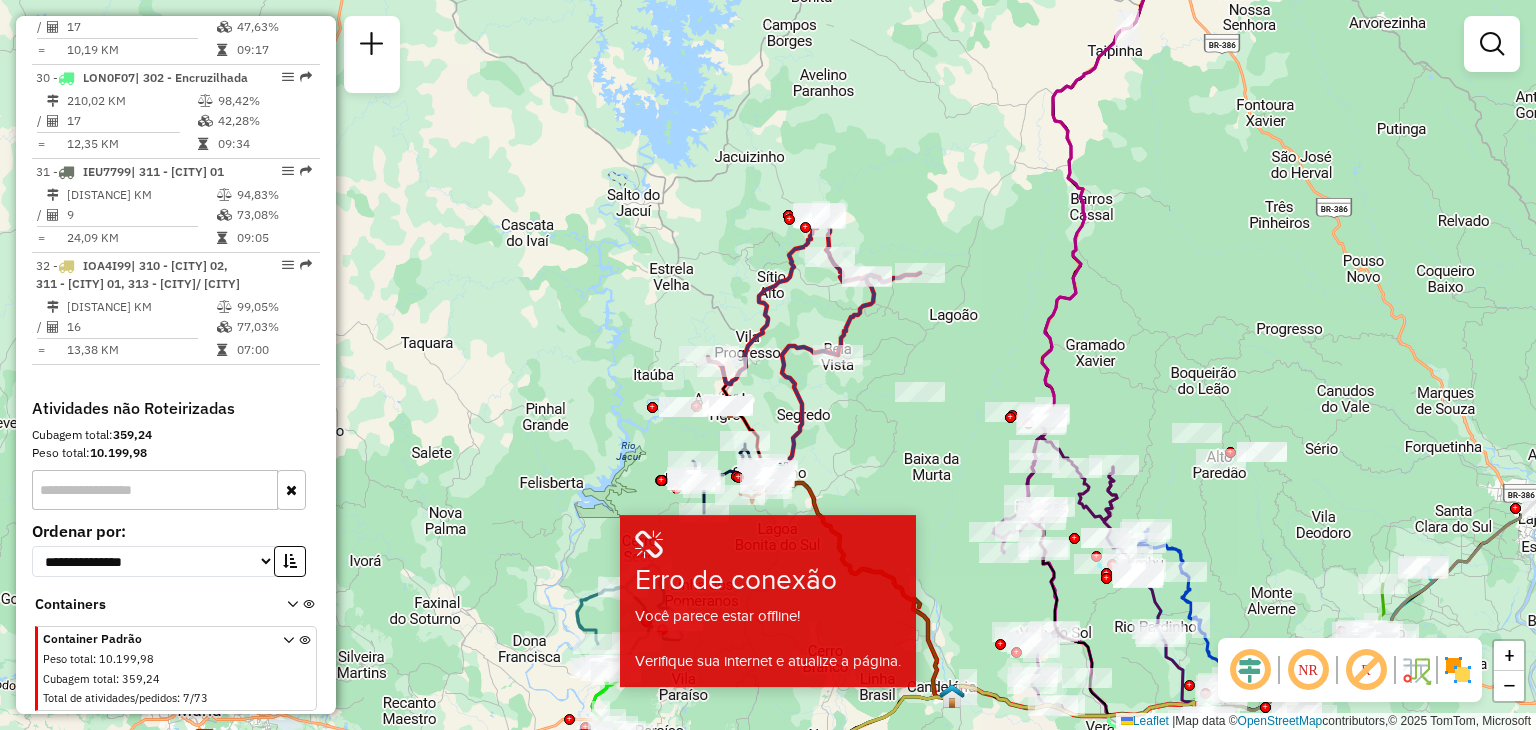 click on "Janela de atendimento Grade de atendimento Capacidade Transportadoras Veículos Cliente Pedidos  Rotas Selecione os dias de semana para filtrar as janelas de atendimento  Seg   Ter   Qua   Qui   Sex   Sáb   Dom  Informe o período da janela de atendimento: De: Até:  Filtrar exatamente a janela do cliente  Considerar janela de atendimento padrão  Selecione os dias de semana para filtrar as grades de atendimento  Seg   Ter   Qua   Qui   Sex   Sáb   Dom   Considerar clientes sem dia de atendimento cadastrado  Clientes fora do dia de atendimento selecionado Filtrar as atividades entre os valores definidos abaixo:  Peso mínimo:   Peso máximo:   Cubagem mínima:   Cubagem máxima:   De:   Até:  Filtrar as atividades entre o tempo de atendimento definido abaixo:  De:   Até:   Considerar capacidade total dos clientes não roteirizados Transportadora: Selecione um ou mais itens Tipo de veículo: Selecione um ou mais itens Veículo: Selecione um ou mais itens Motorista: Selecione um ou mais itens Nome: Rótulo:" 